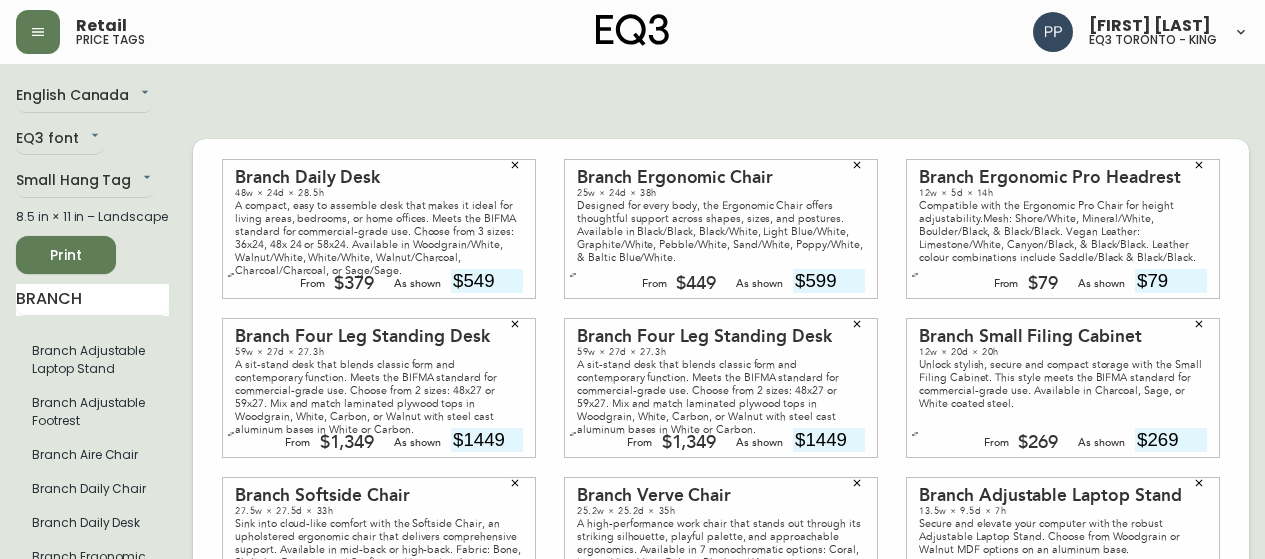 scroll, scrollTop: 0, scrollLeft: 0, axis: both 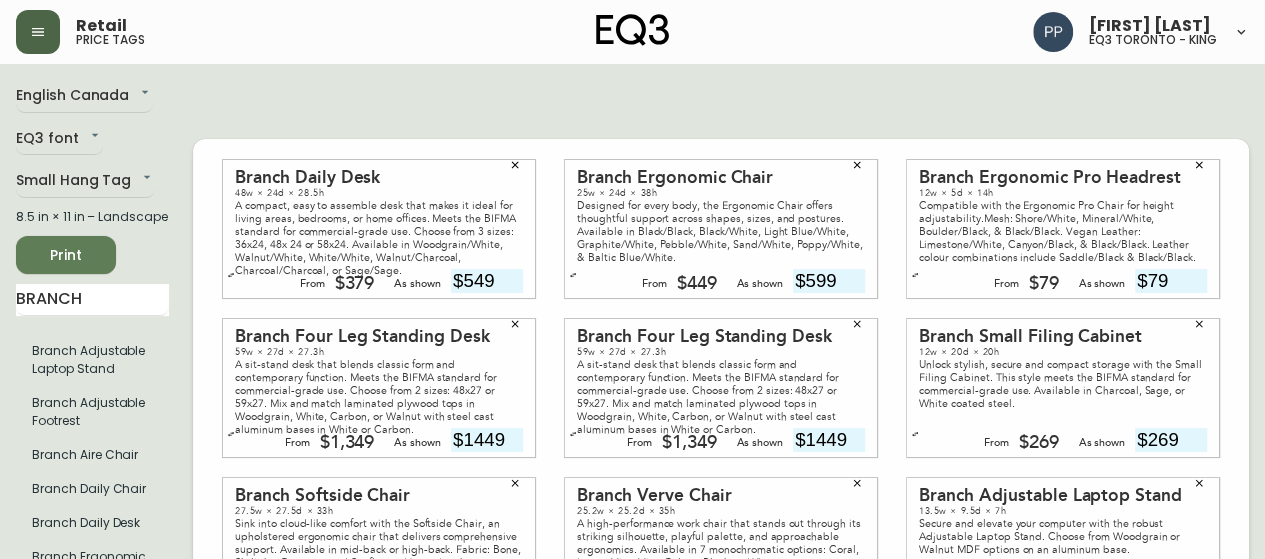click at bounding box center [38, 32] 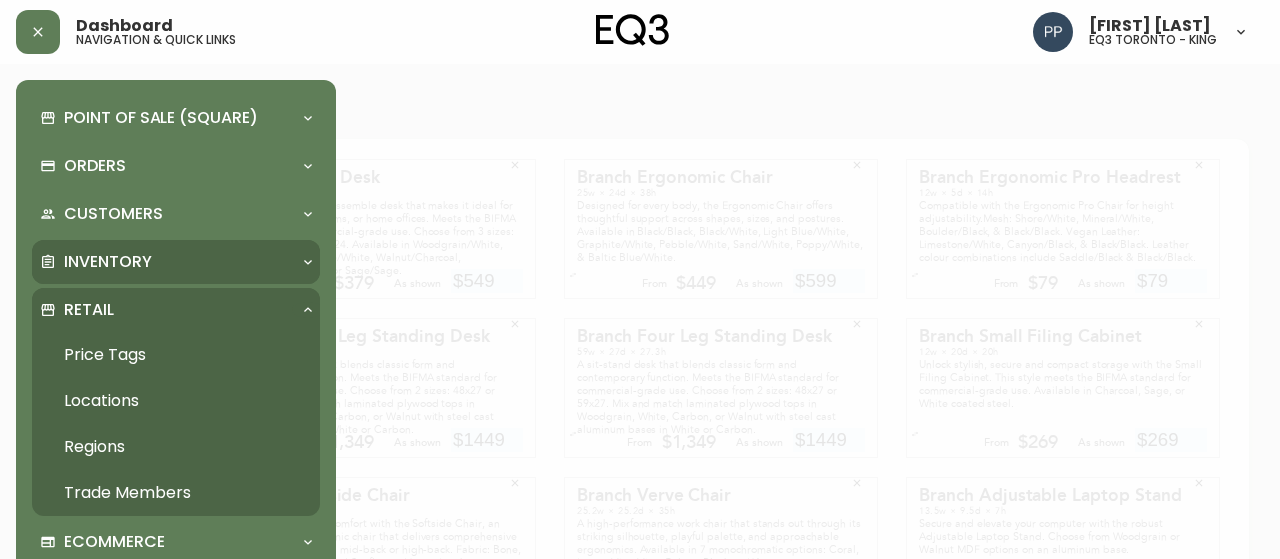 drag, startPoint x: 148, startPoint y: 253, endPoint x: 160, endPoint y: 251, distance: 12.165525 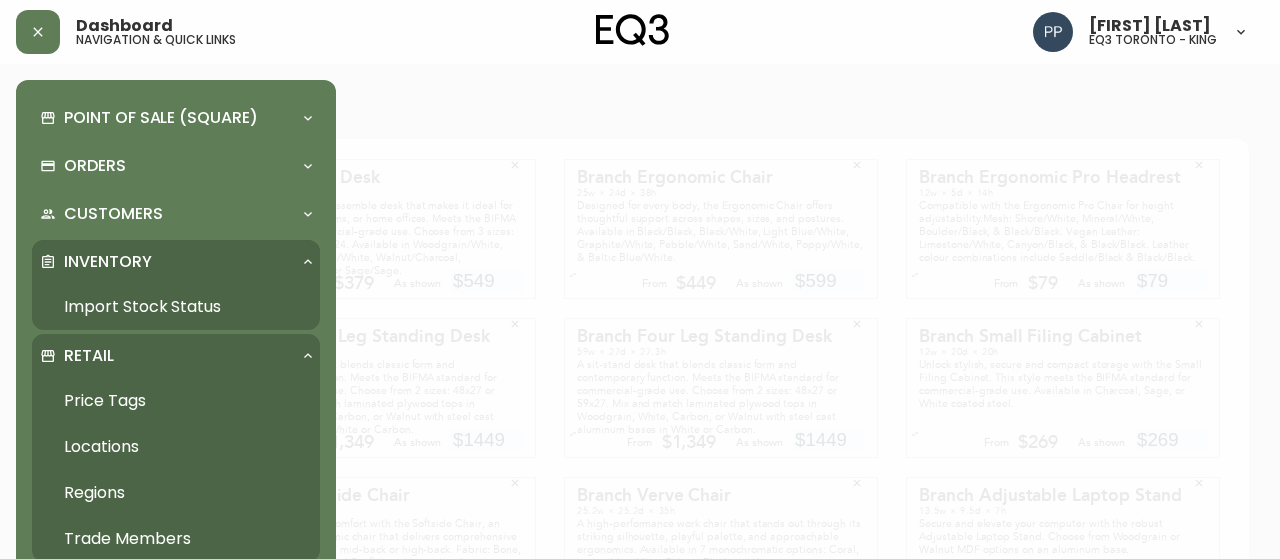 click on "Import Stock Status" at bounding box center [176, 307] 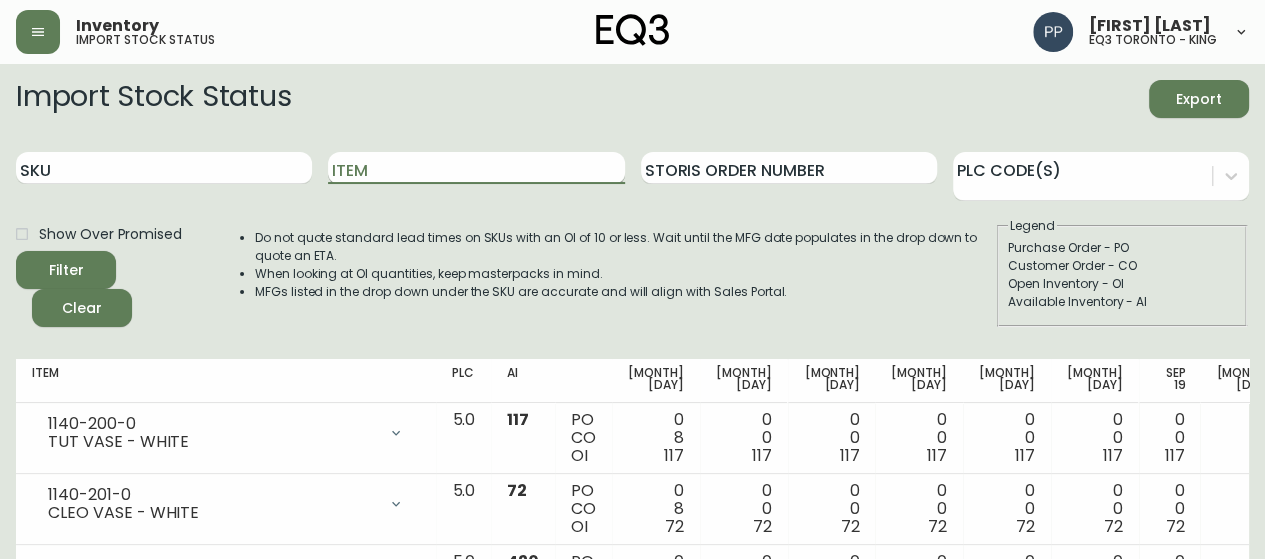 click on "Item" at bounding box center (476, 168) 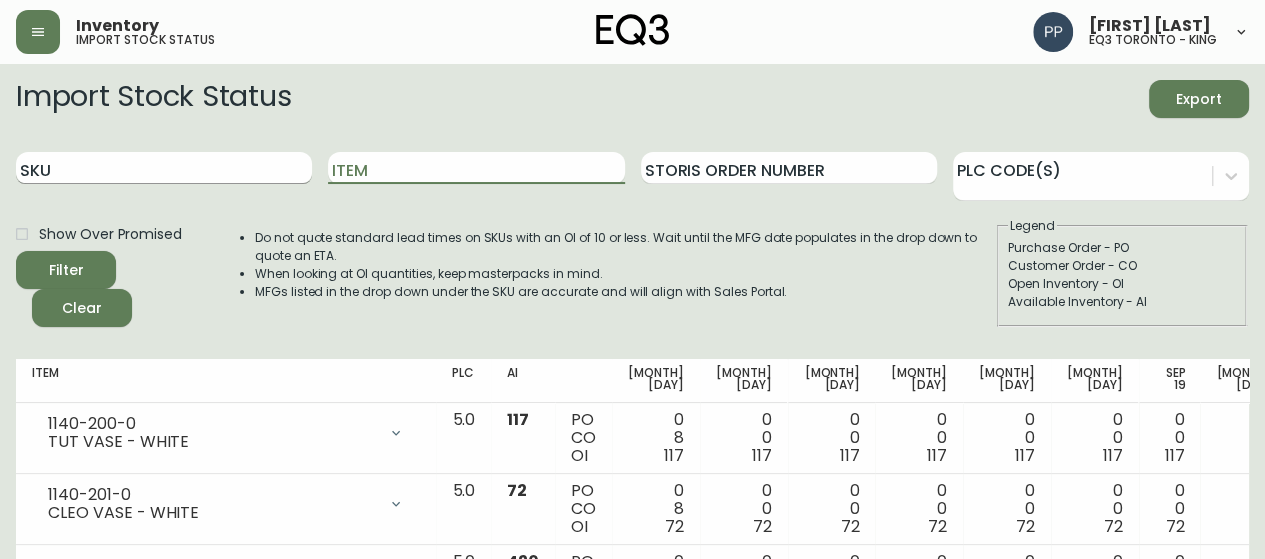 click on "SKU" at bounding box center (164, 168) 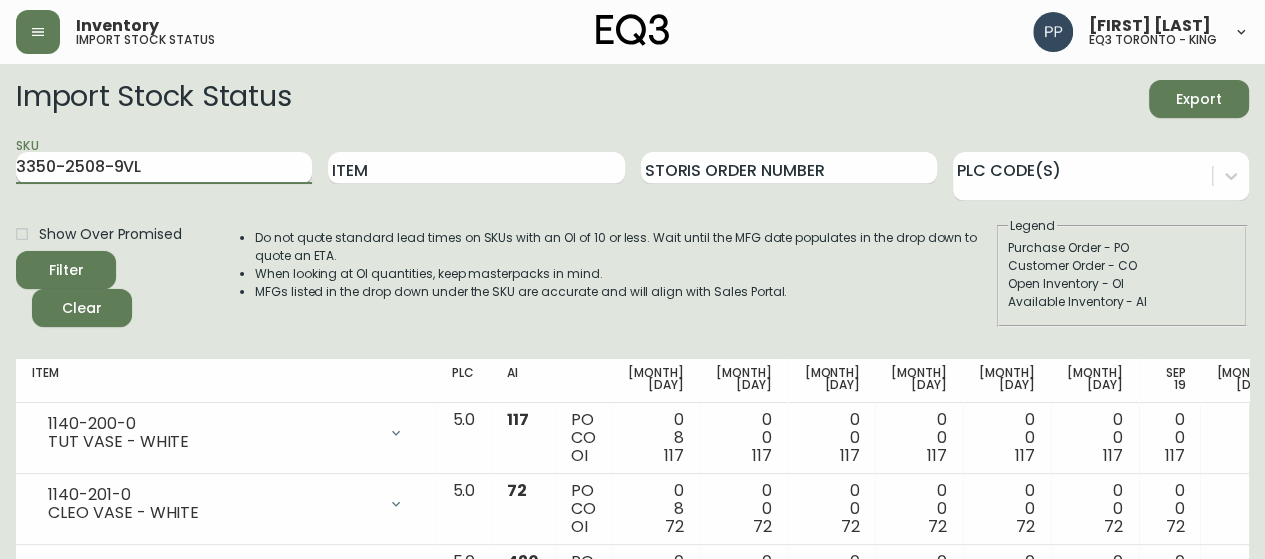 type on "3350-2508-9VL" 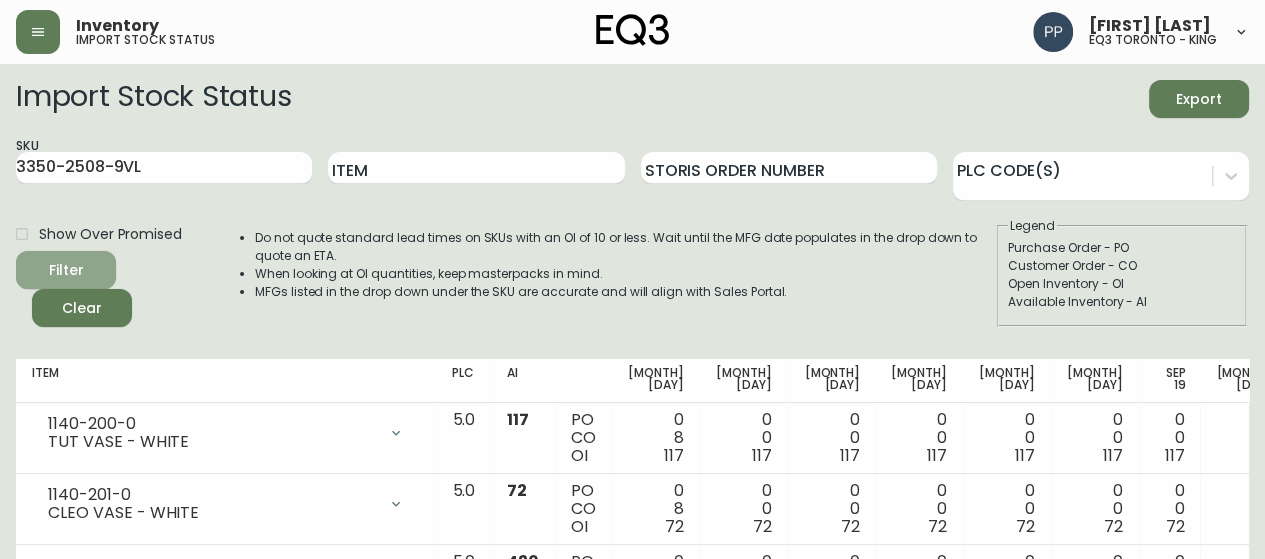 click on "Filter" at bounding box center [66, 270] 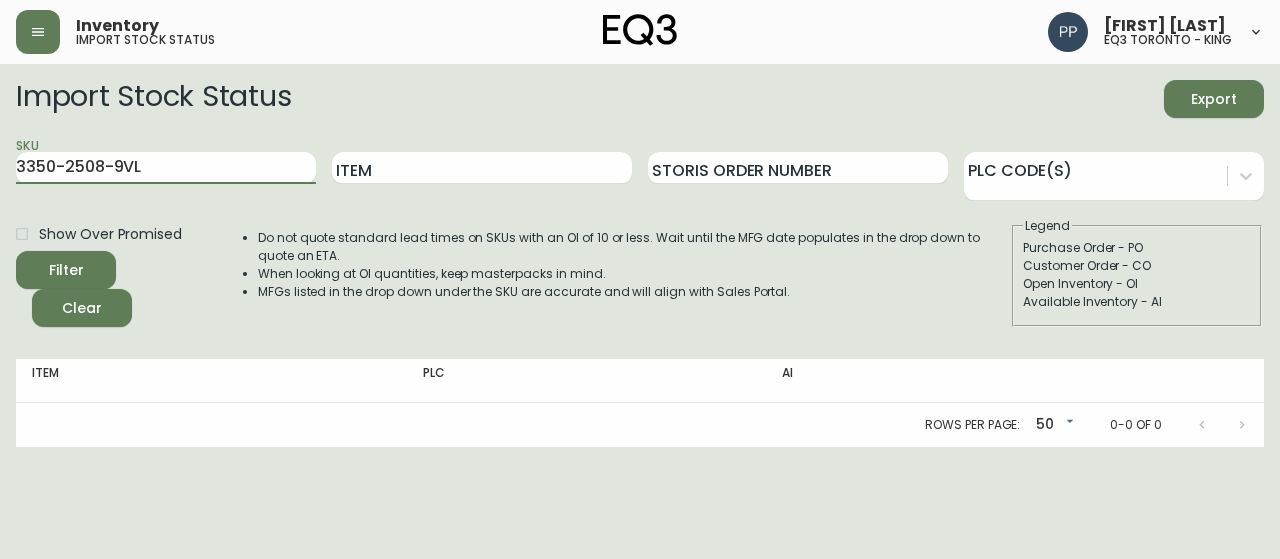 drag, startPoint x: 0, startPoint y: 135, endPoint x: 10, endPoint y: 125, distance: 14.142136 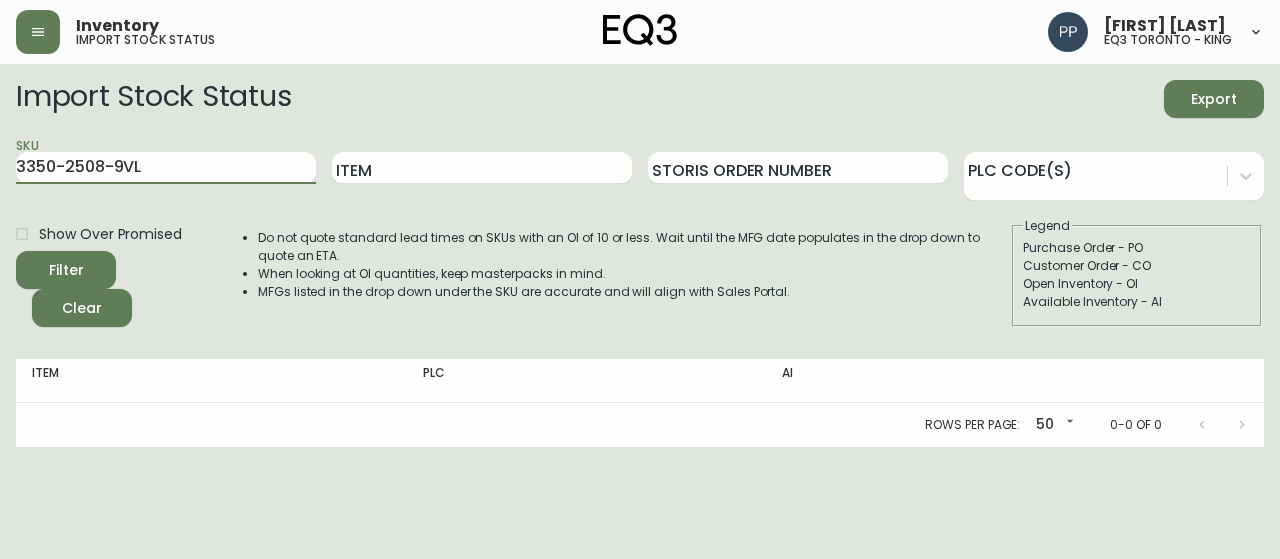 click on "Import Stock Status Export SKU 3350-2508-9VL Item Storis Order Number PLC Code(s) Show Over Promised Filter Clear Do not quote standard lead times on SKUs with an OI of 10 or less. Wait until the MFG date populates in the drop down to quote an ETA. When looking at OI quantities, keep masterpacks in mind. MFGs listed in the drop down under the SKU are accurate and will align with Sales Portal. Legend Purchase Order - PO Customer Order - CO Open Inventory - OI Available Inventory - AI Item PLC AI Rows per page: 50 50 0-0 of 0" at bounding box center [640, 255] 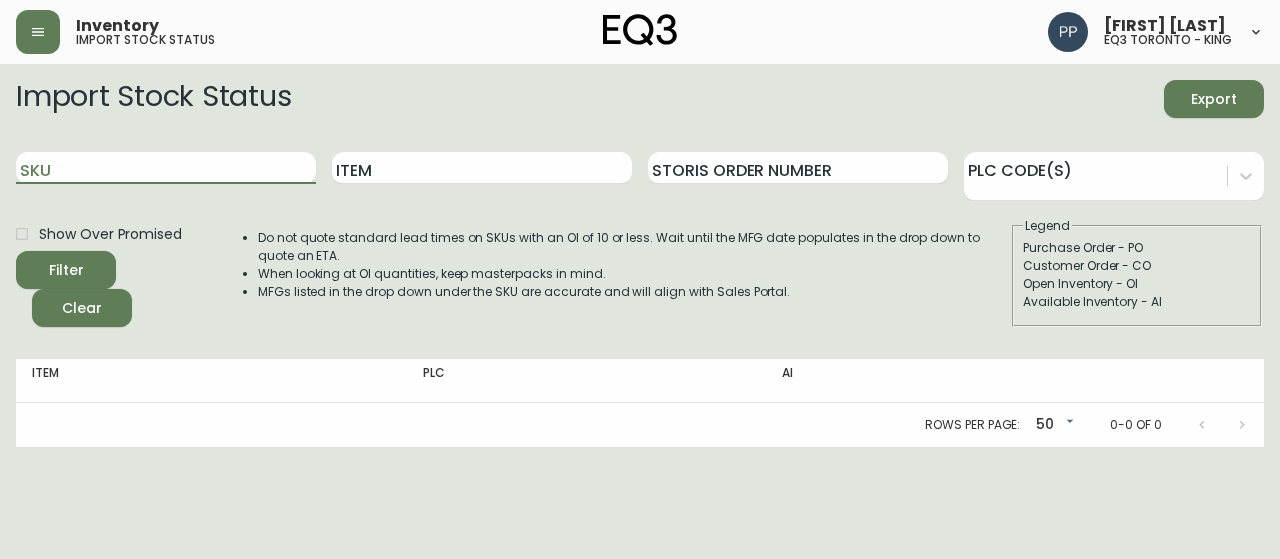 type 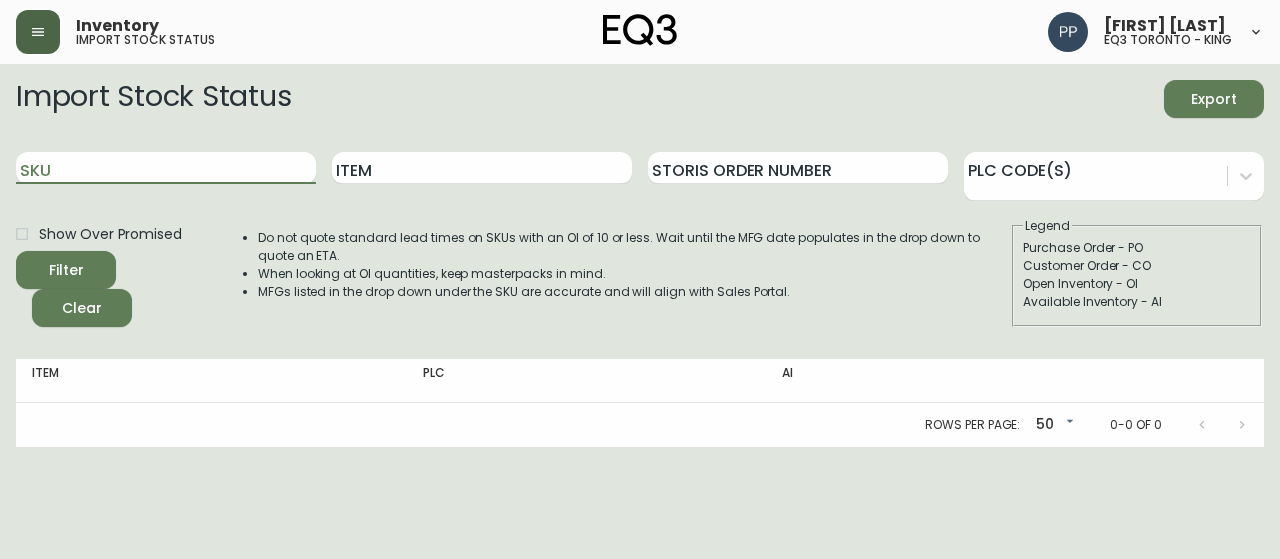 click at bounding box center [38, 32] 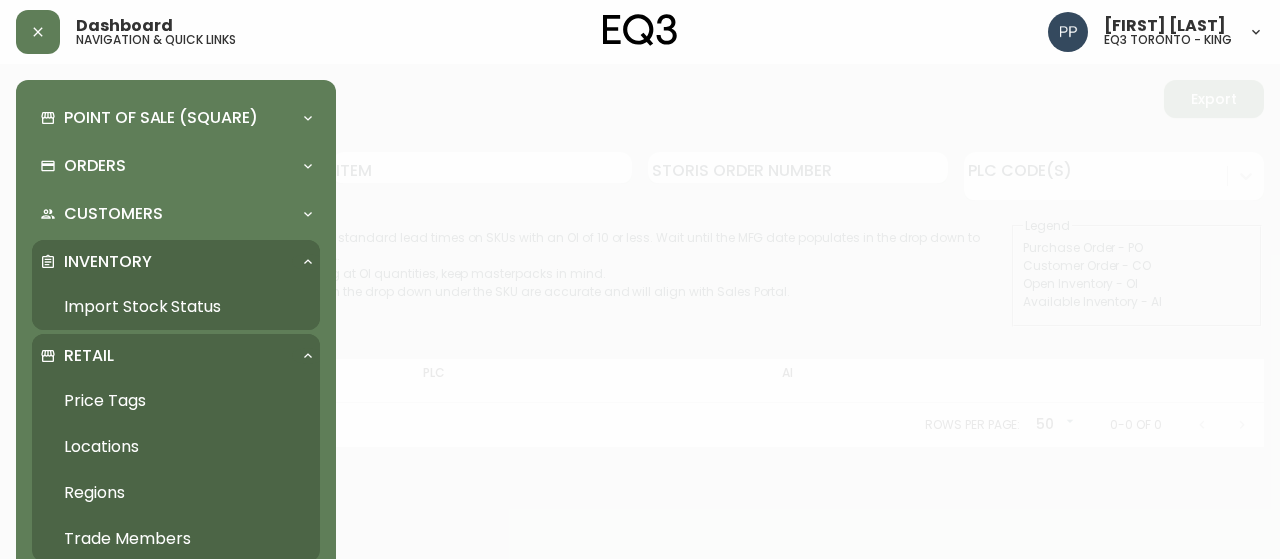 click on "Price Tags" at bounding box center [176, 401] 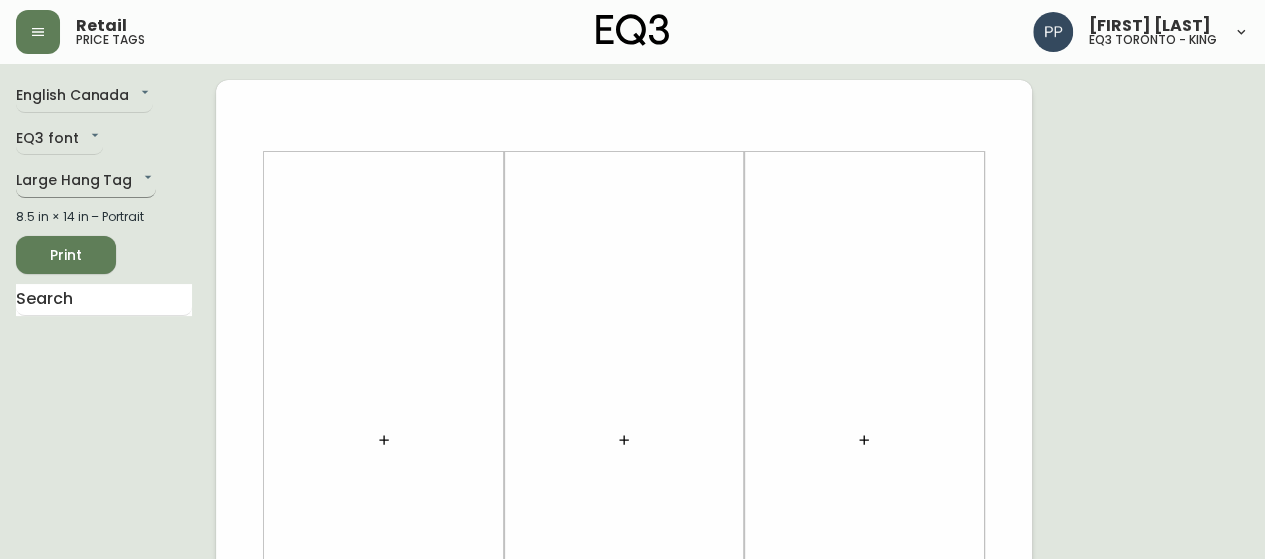 click on "Retail price tags [FIRST] [LAST] eq3 toronto - king English Canada en_CA EQ3 font EQ3 Large Hang Tag large 8.5 in × 14 in – Portrait Print" at bounding box center (632, 712) 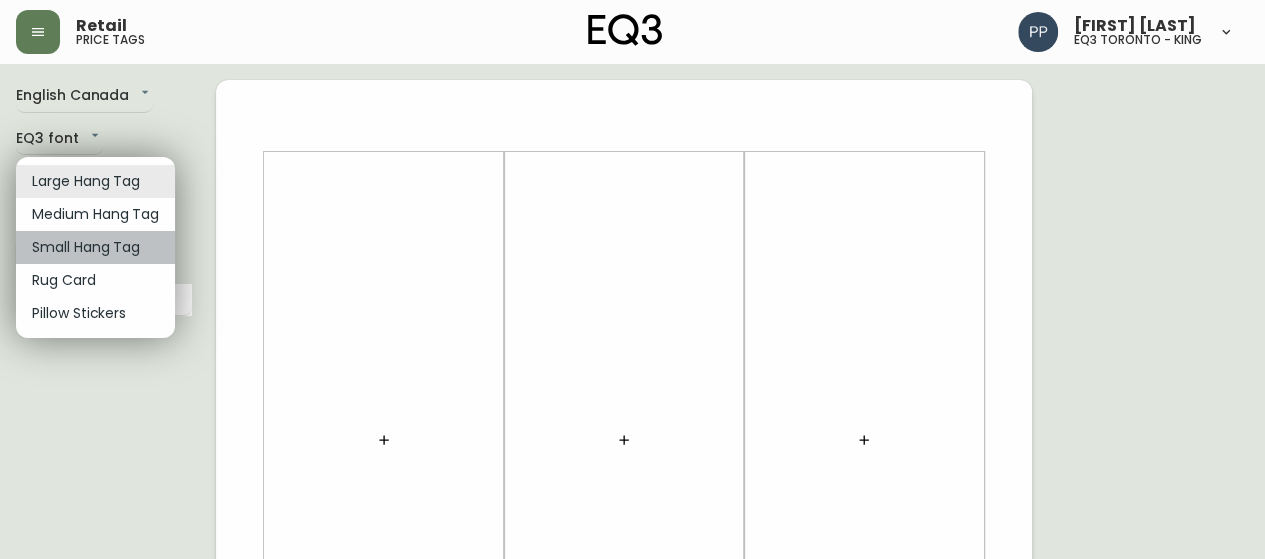 drag, startPoint x: 100, startPoint y: 253, endPoint x: 181, endPoint y: 229, distance: 84.48077 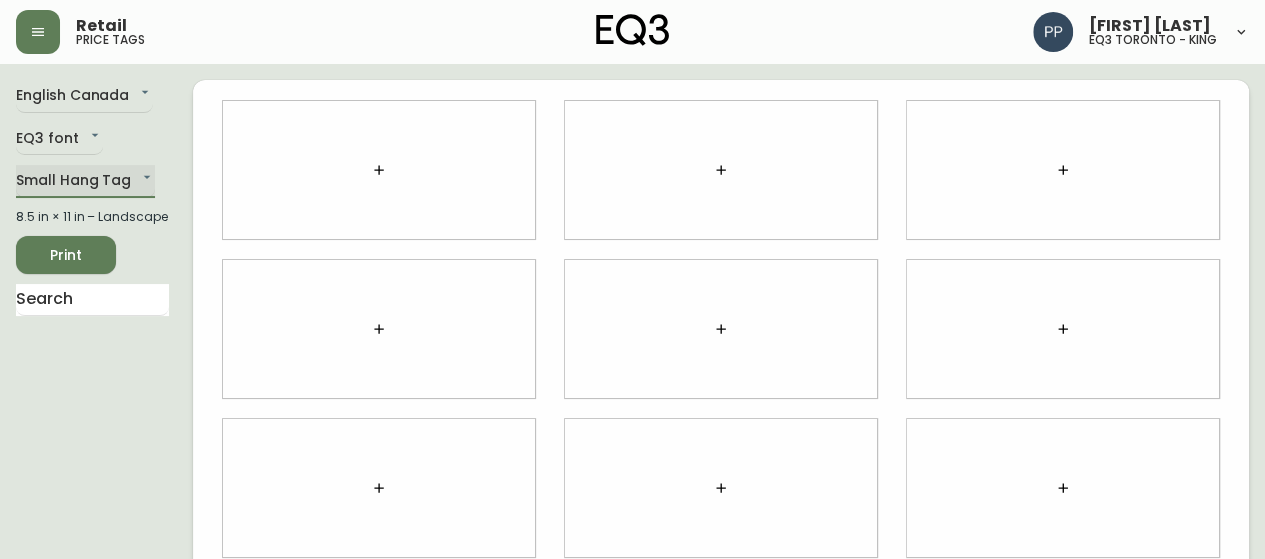 type on "small" 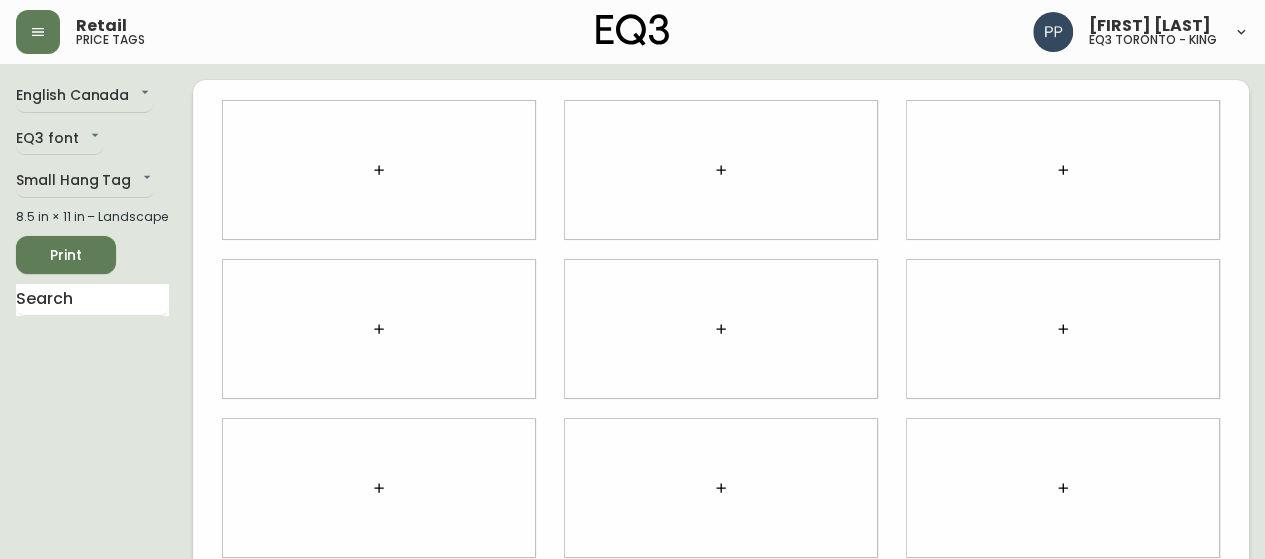 click on "Large Hang Tag Medium Hang Tag Small Hang Tag Rug Card Pillow Stickers" at bounding box center [632, 279] 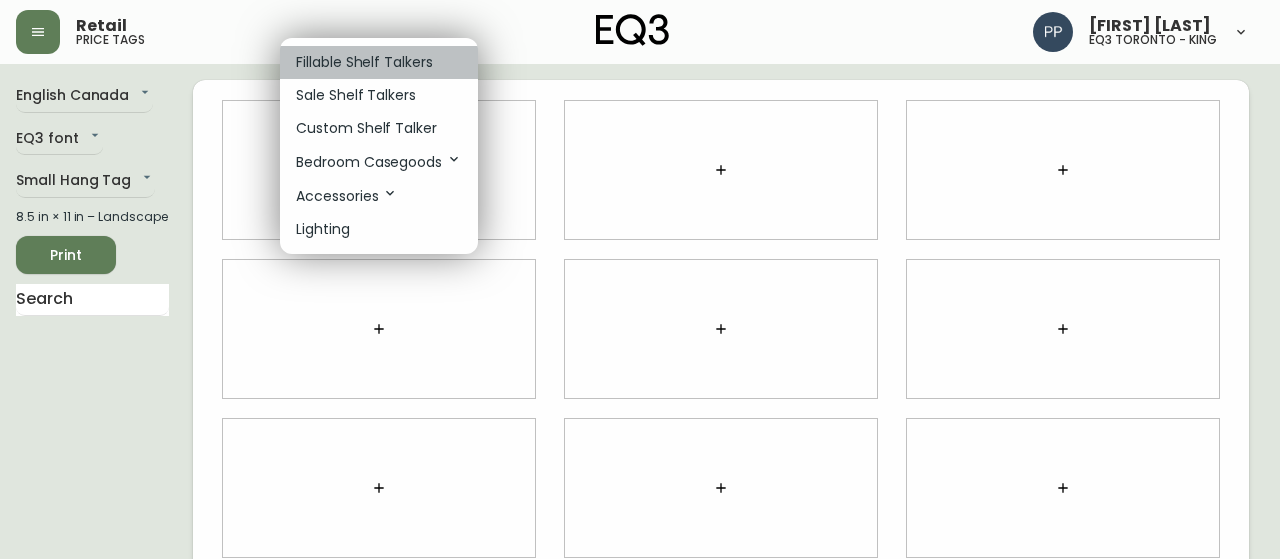 click on "Fillable Shelf Talkers" at bounding box center (364, 62) 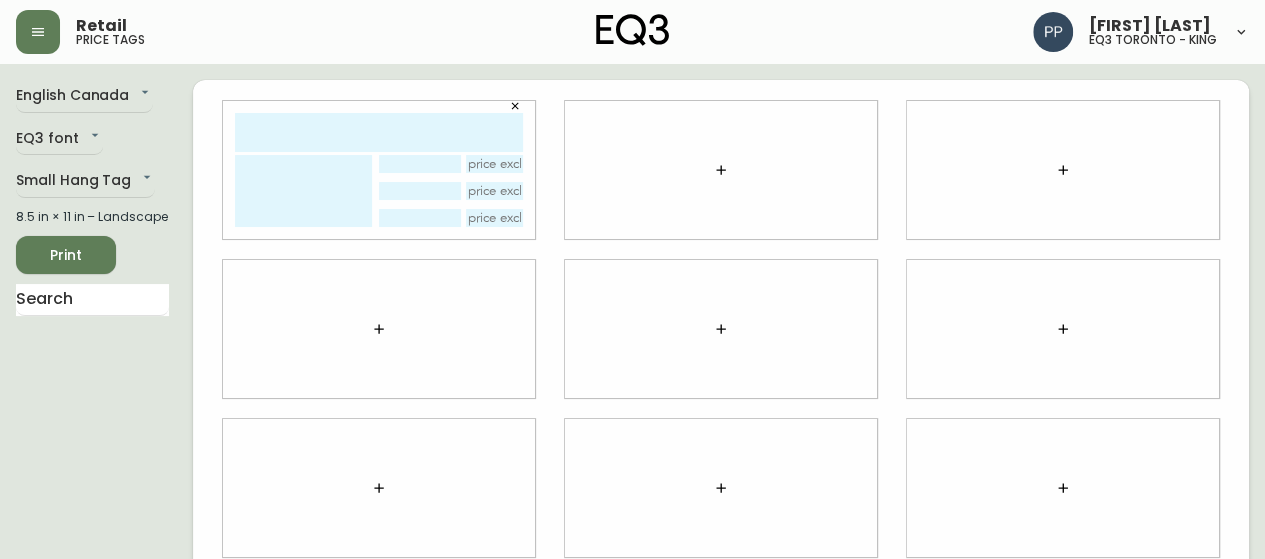 click at bounding box center (379, 132) 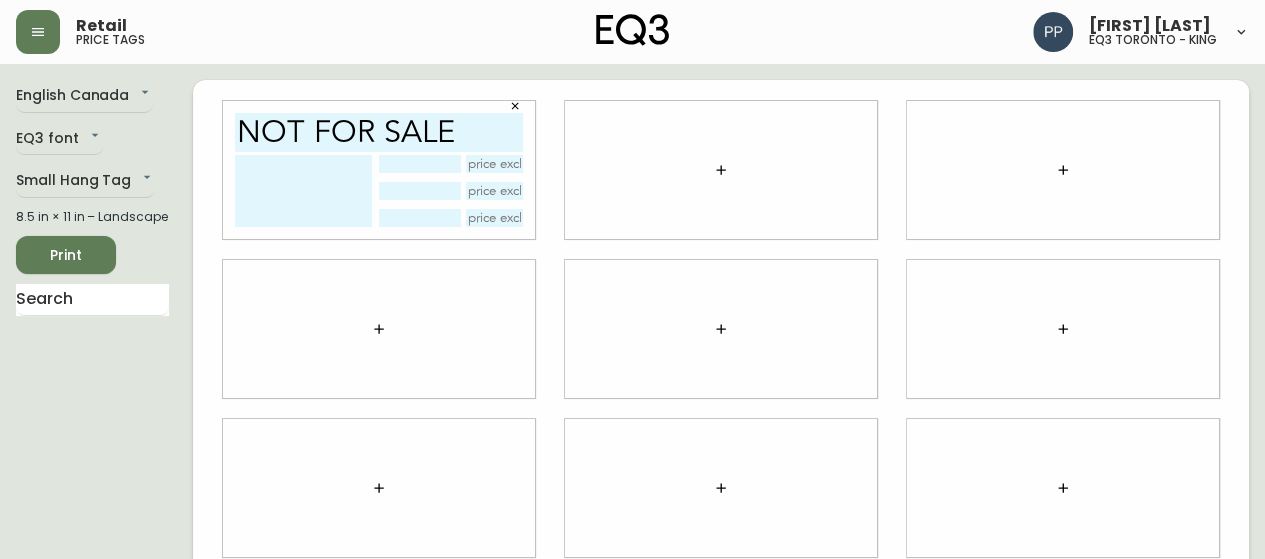 type on "not for sale" 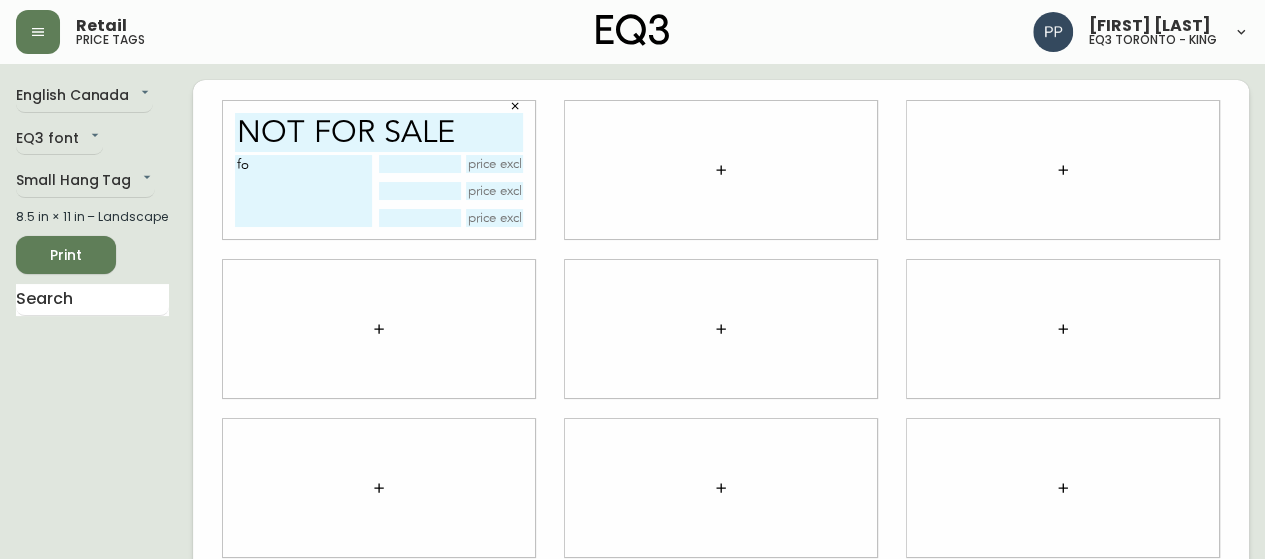 type on "f" 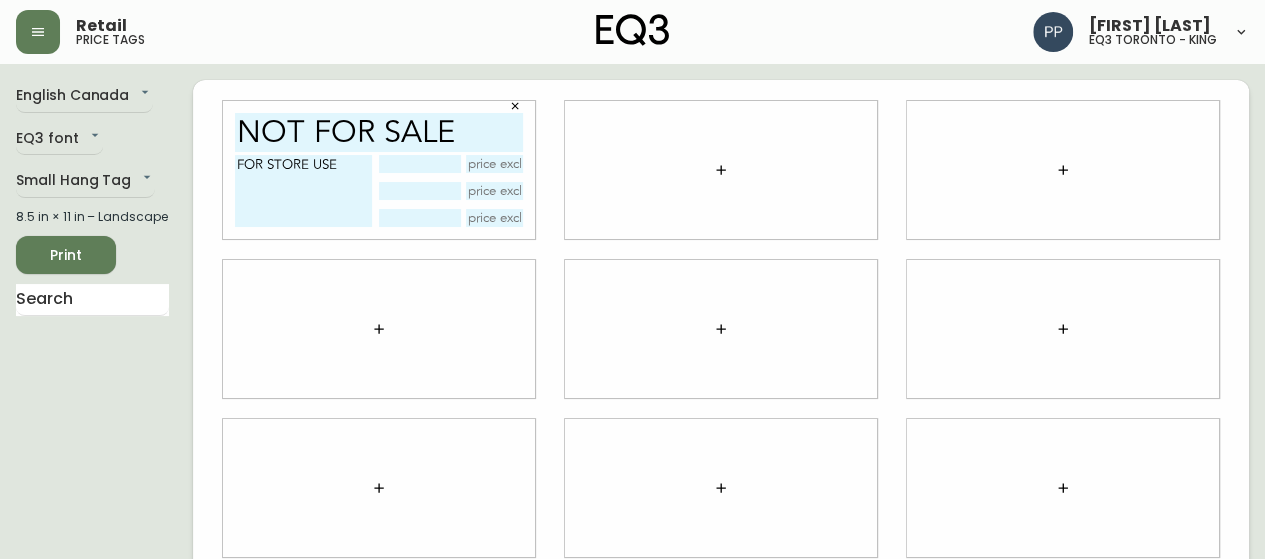 type on "FOR STORE USE" 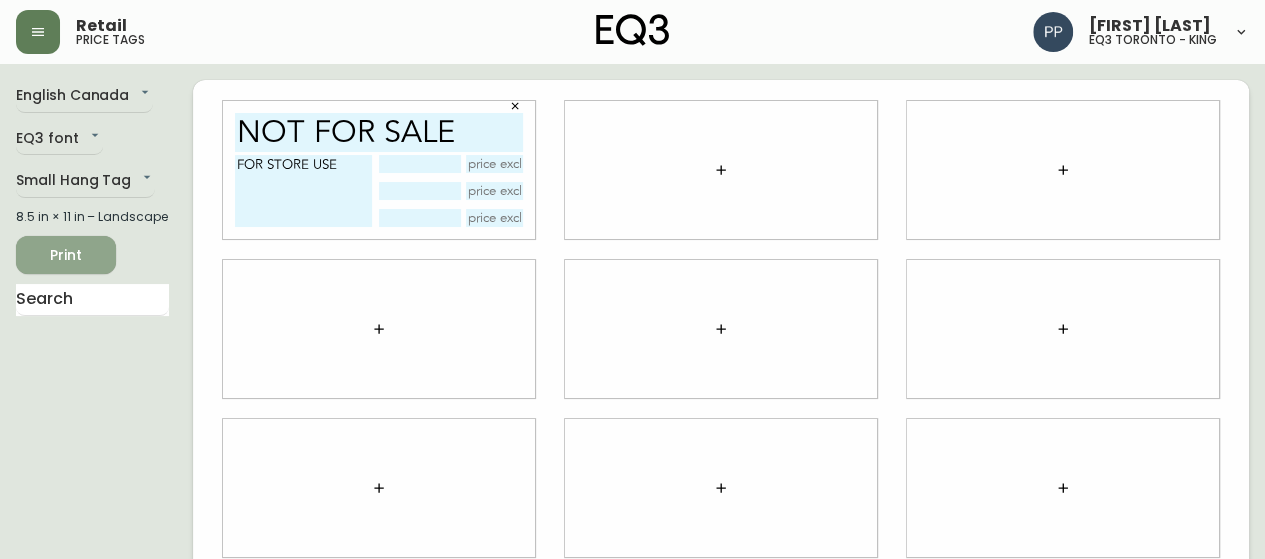 click on "Print" at bounding box center (66, 255) 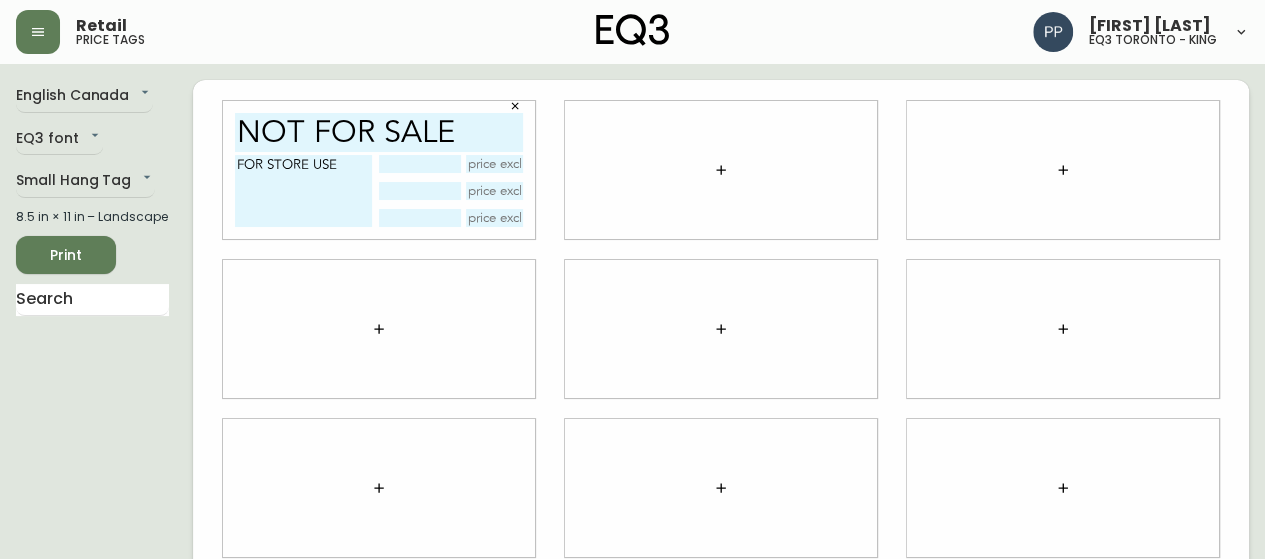 scroll, scrollTop: 0, scrollLeft: 0, axis: both 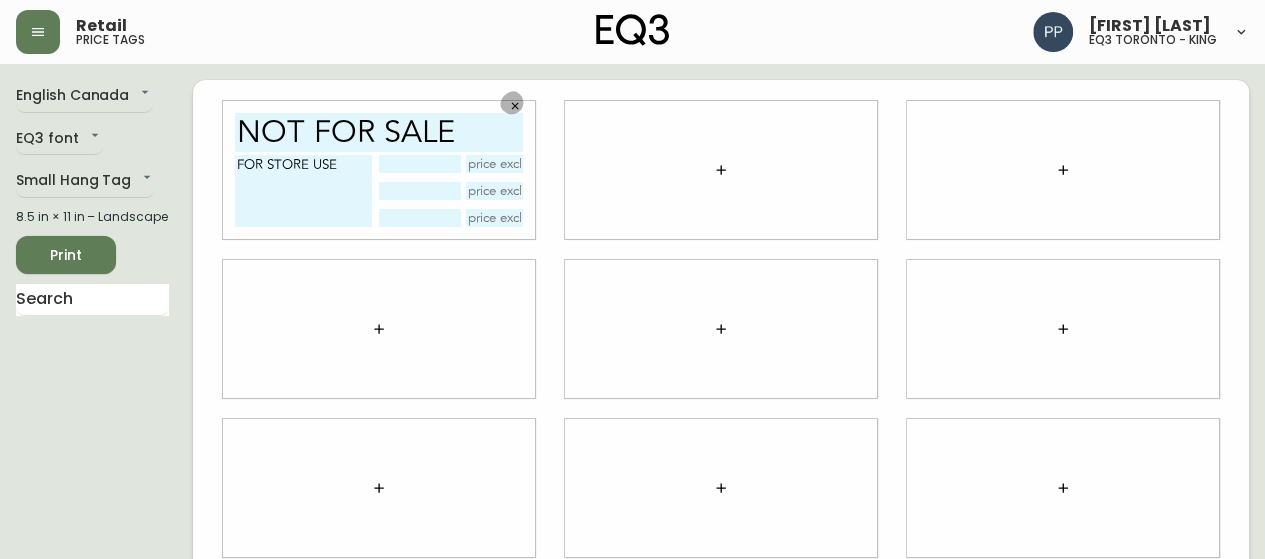 click 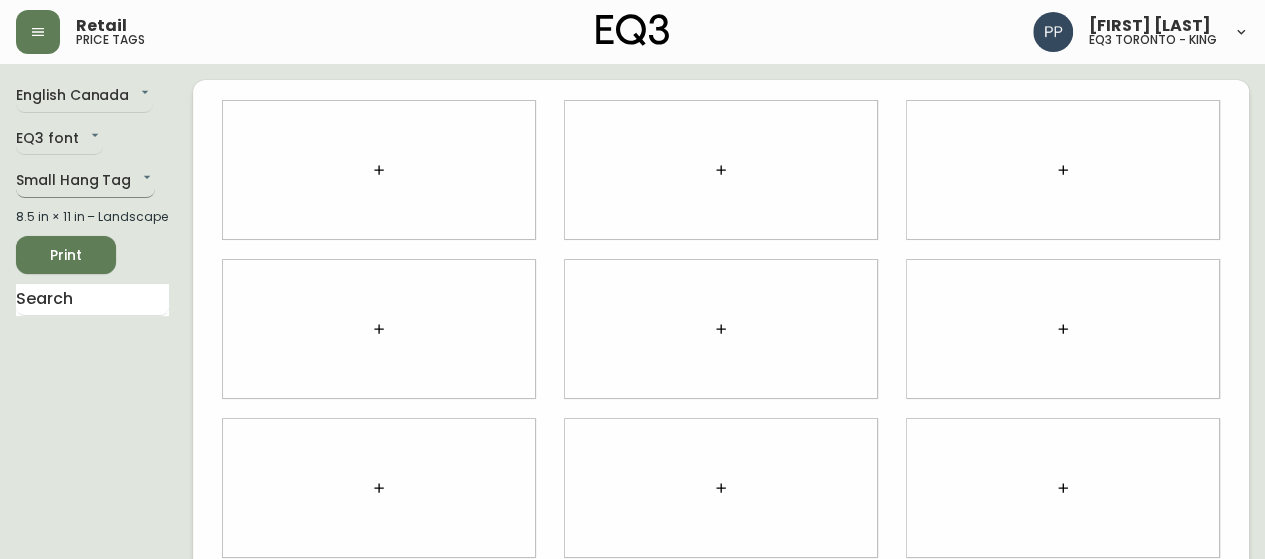 click on "Retail price tags [FIRST] [LAST] eq3 toronto - king English Canada en_CA EQ3 font EQ3 Small Hang Tag small 8.5 in × 11 in – Landscape Print" at bounding box center (632, 448) 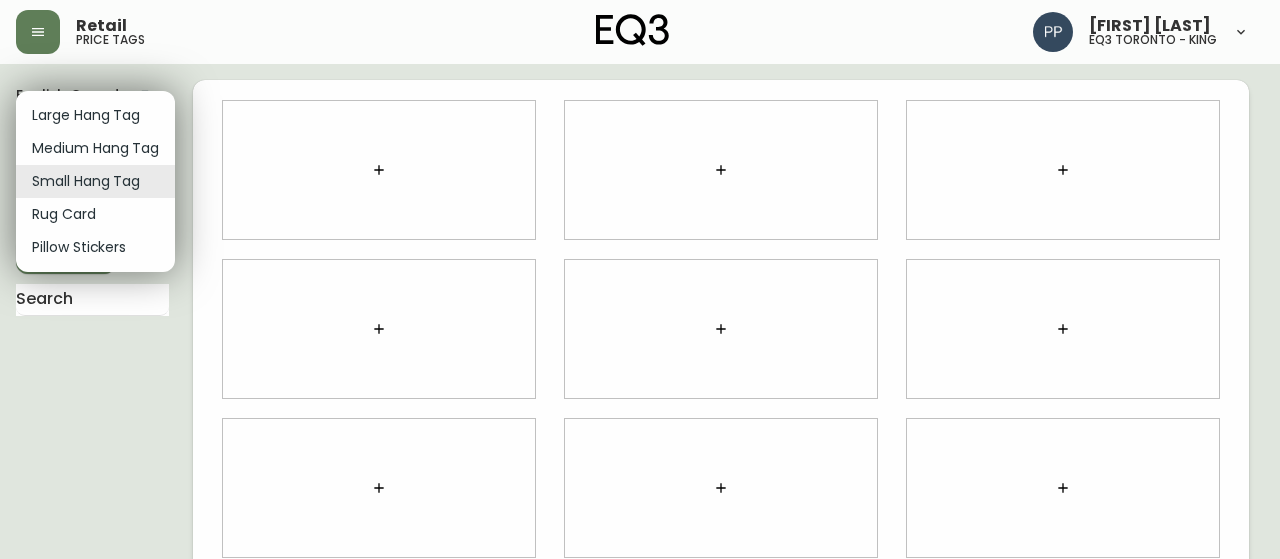 click on "Medium Hang Tag" at bounding box center [95, 148] 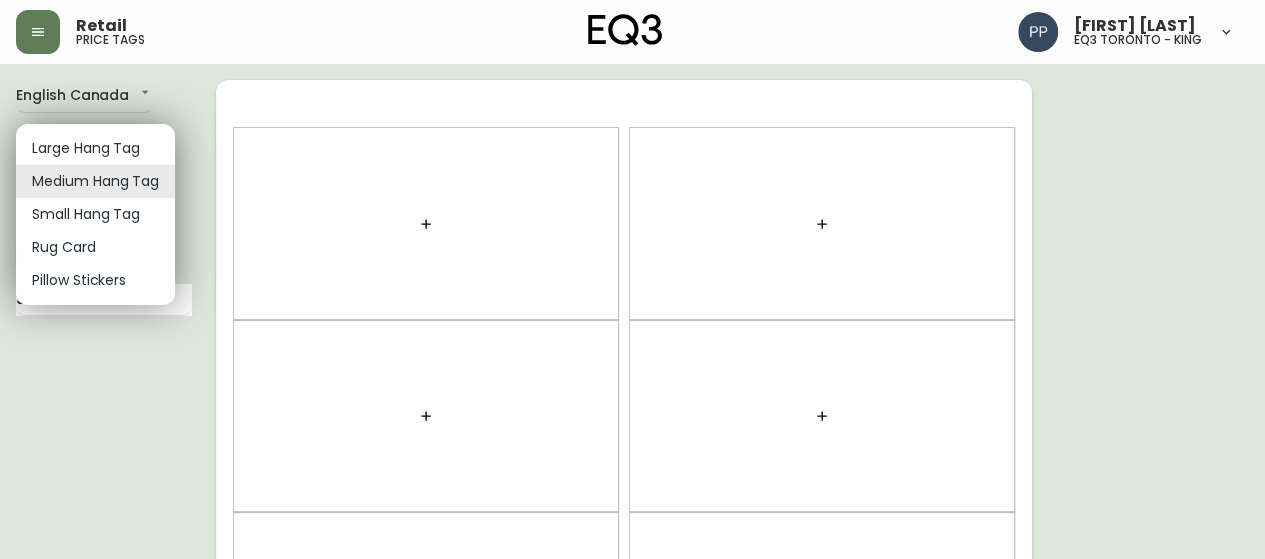 click on "Retail price tags [FIRST] [LAST] eq3 [CITY] - king   English Canada en_CA EQ3 font EQ3 Medium Hang Tag medium 8.5 in × 11 in – Portrait Print
Large Hang Tag Medium Hang Tag Small Hang Tag Rug Card Pillow Stickers" at bounding box center (632, 568) 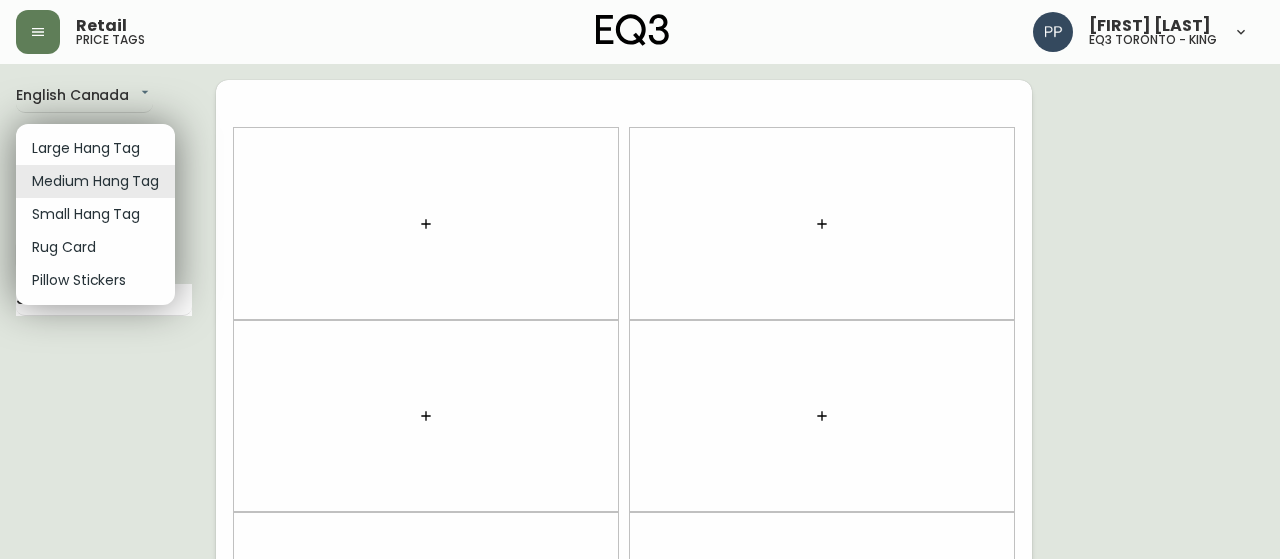 click on "Large Hang Tag Medium Hang Tag Small Hang Tag Rug Card Pillow Stickers" at bounding box center [95, 214] 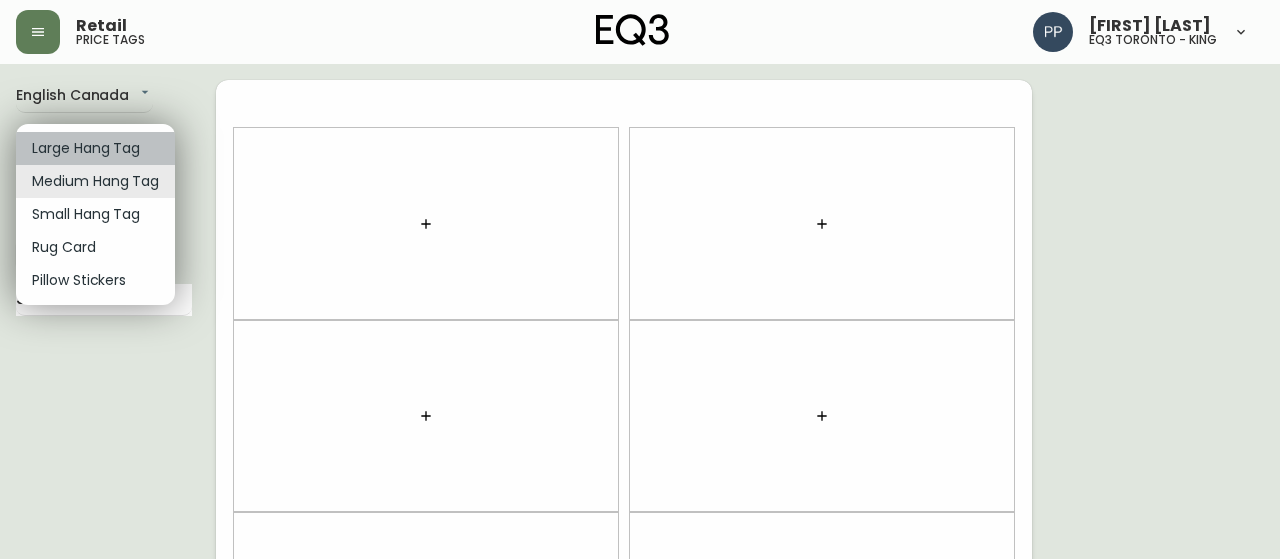 drag, startPoint x: 126, startPoint y: 148, endPoint x: 135, endPoint y: 141, distance: 11.401754 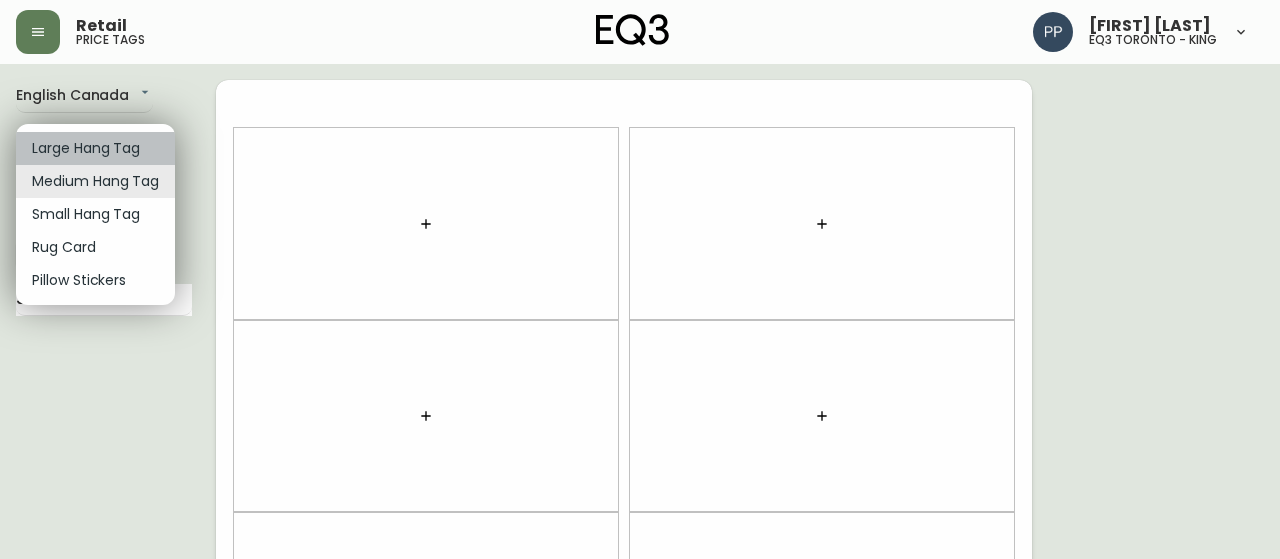click on "Large Hang Tag" at bounding box center [95, 148] 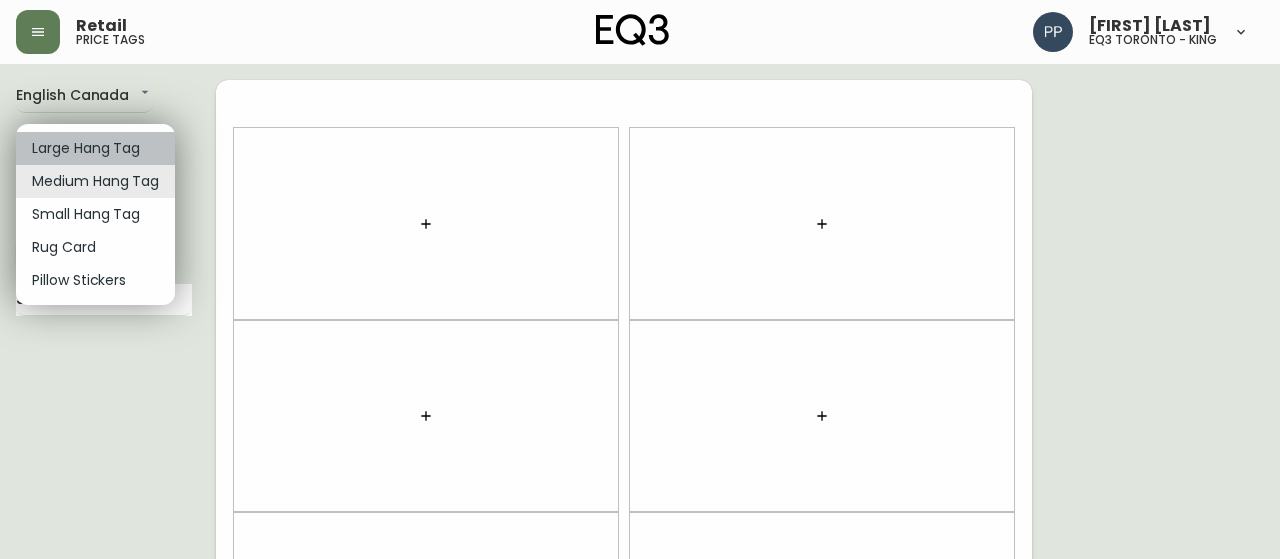 type on "large" 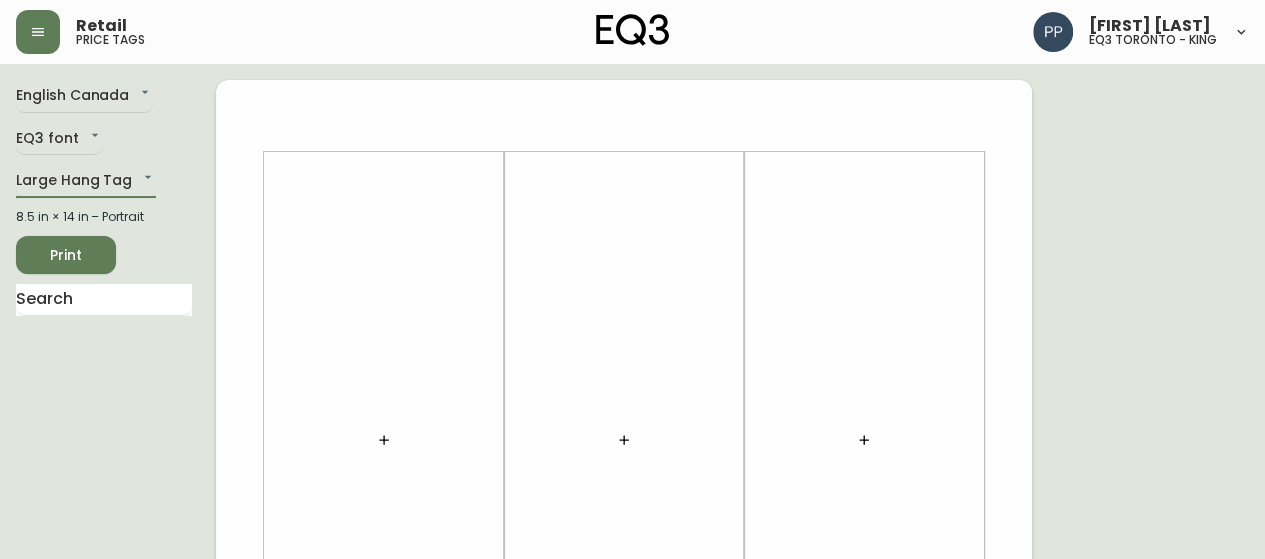 click at bounding box center (384, 440) 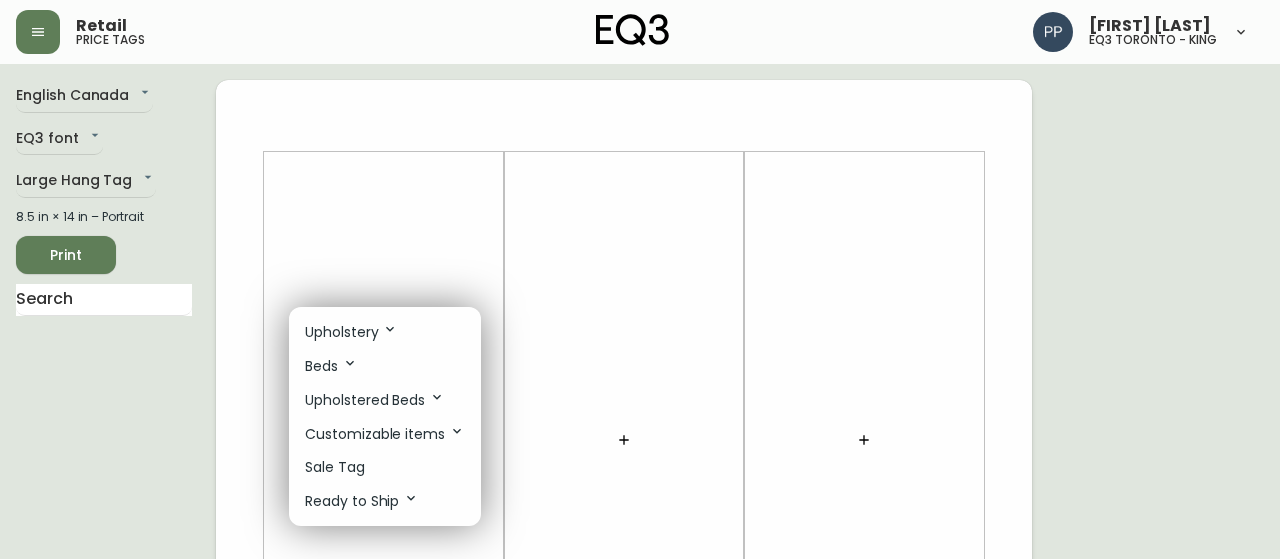 click on "Sale Tag" at bounding box center (385, 467) 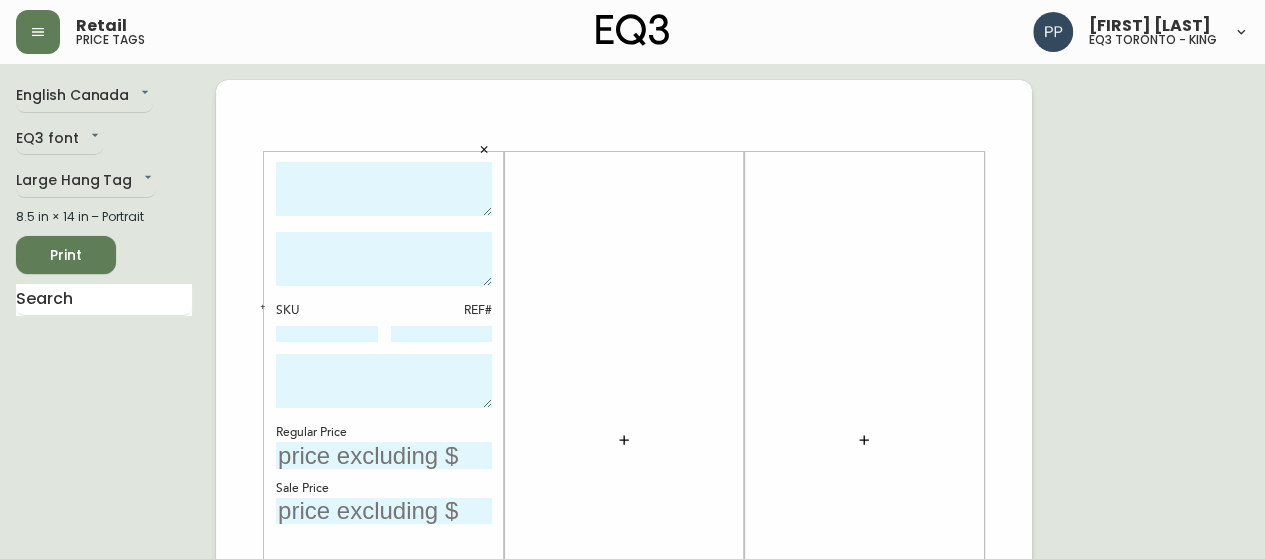 click at bounding box center [384, 455] 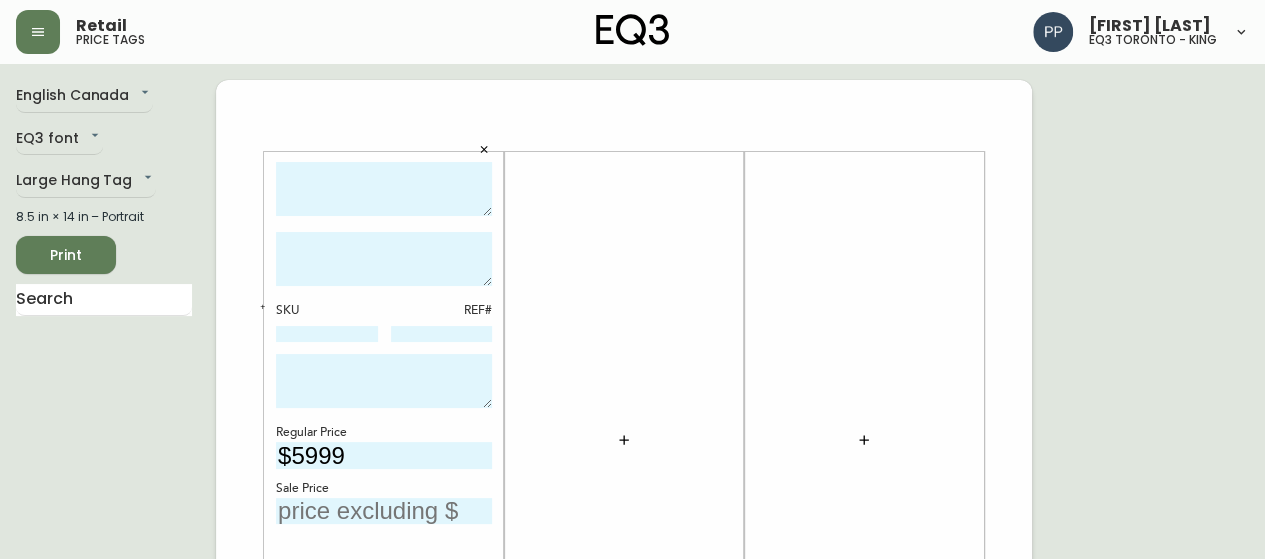 type on "$5999" 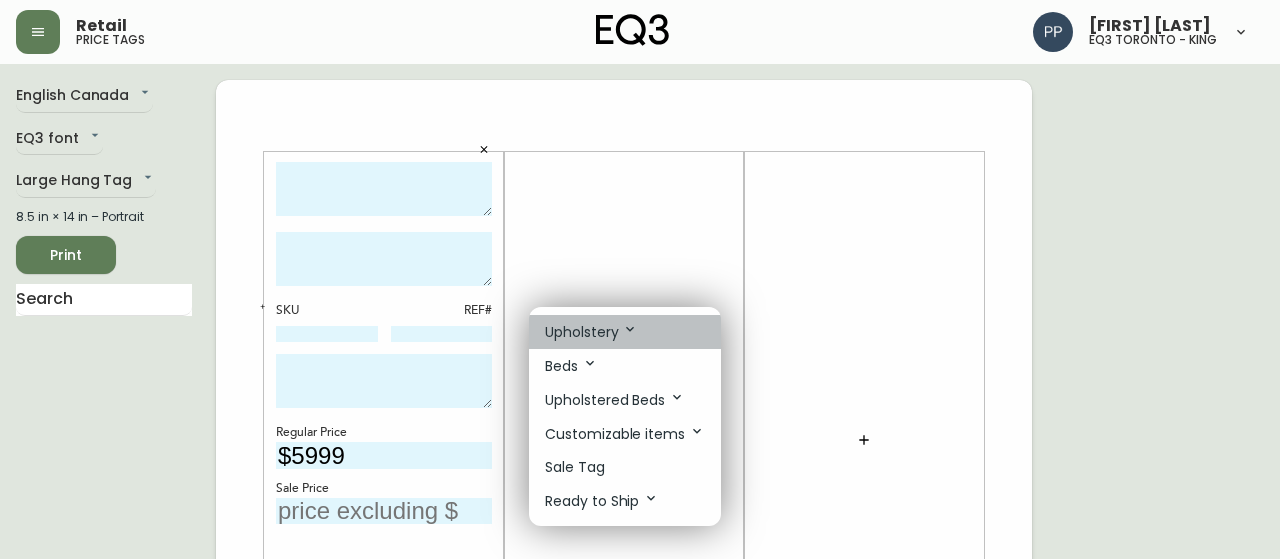 click on "Upholstery" at bounding box center (625, 332) 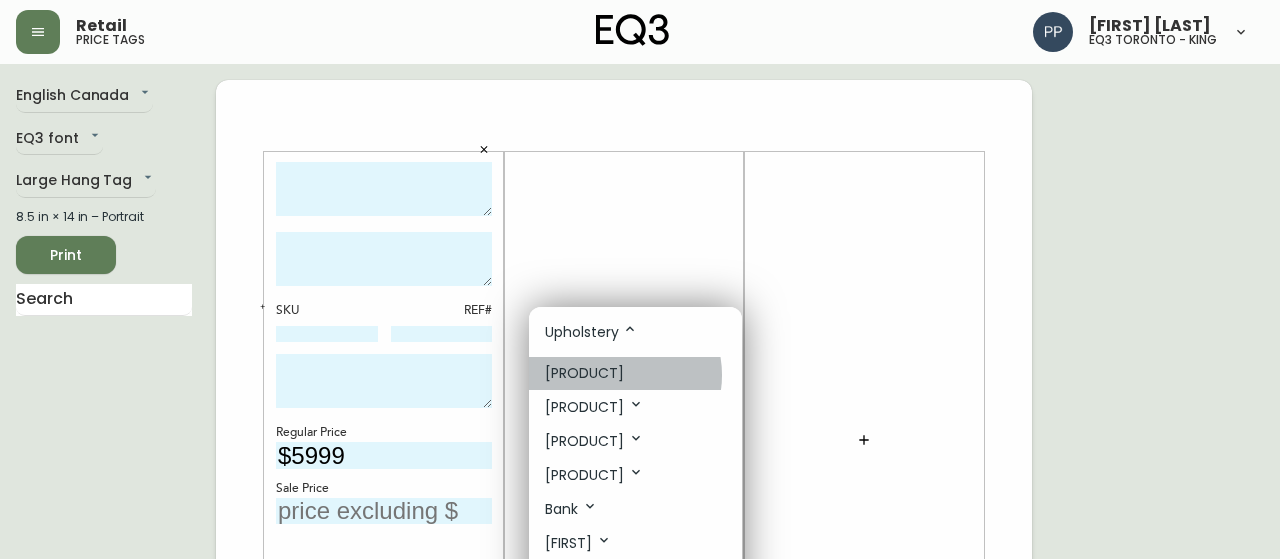 click on "[PRODUCT]" at bounding box center [584, 373] 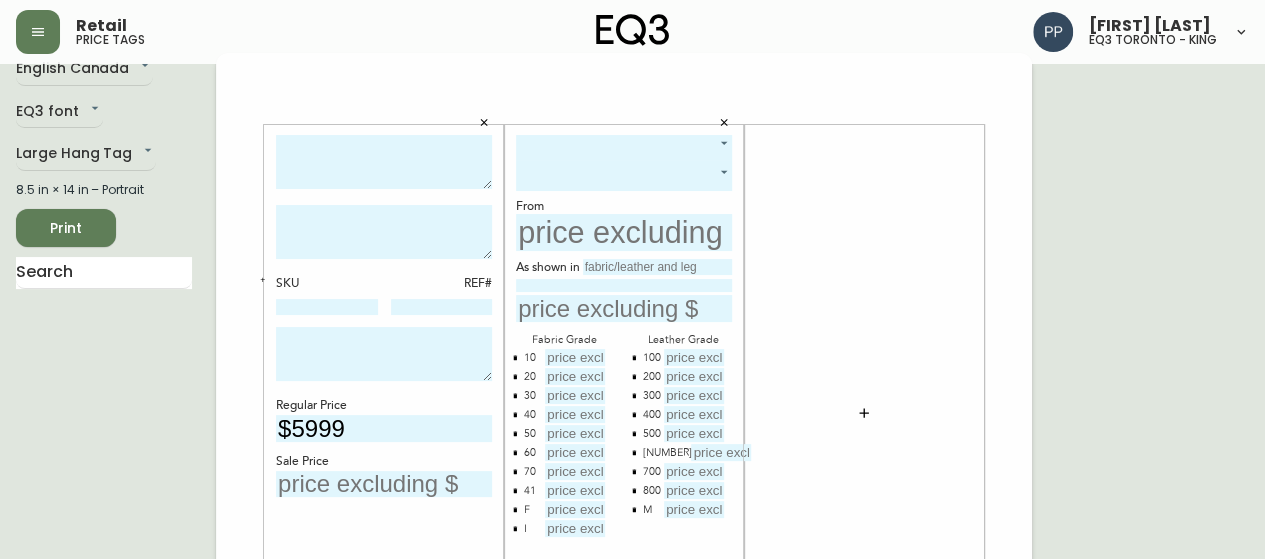 scroll, scrollTop: 0, scrollLeft: 0, axis: both 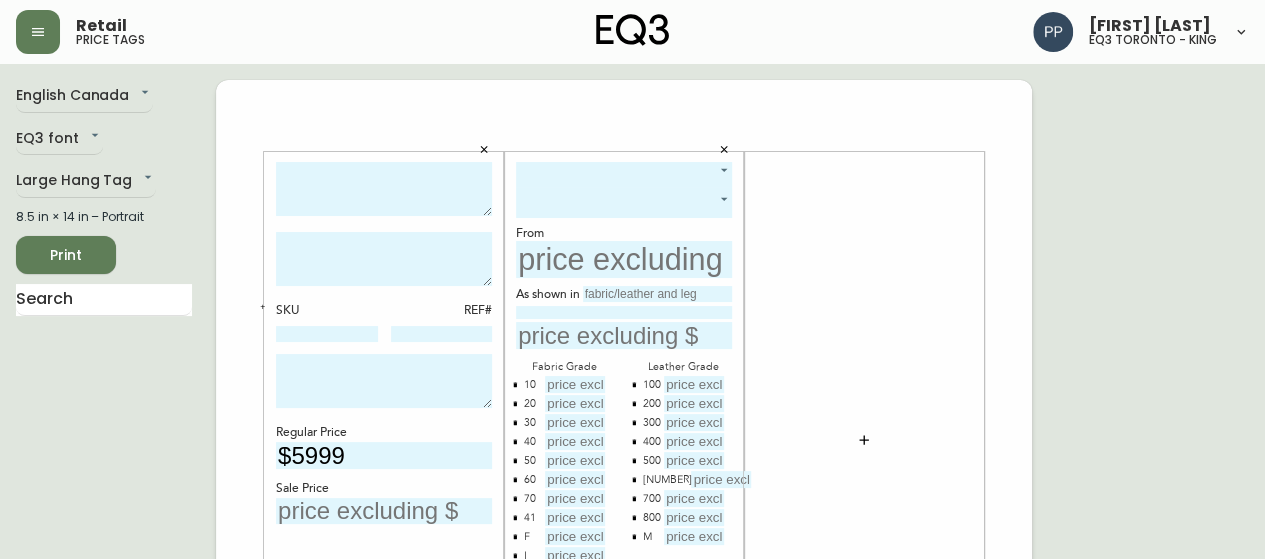 click 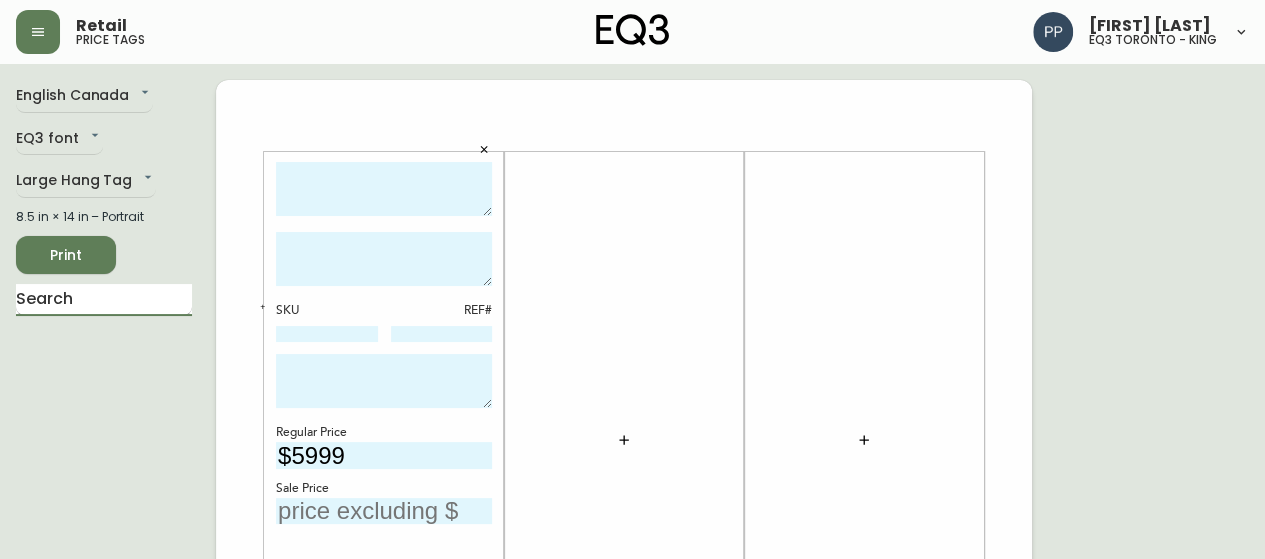 click at bounding box center [104, 300] 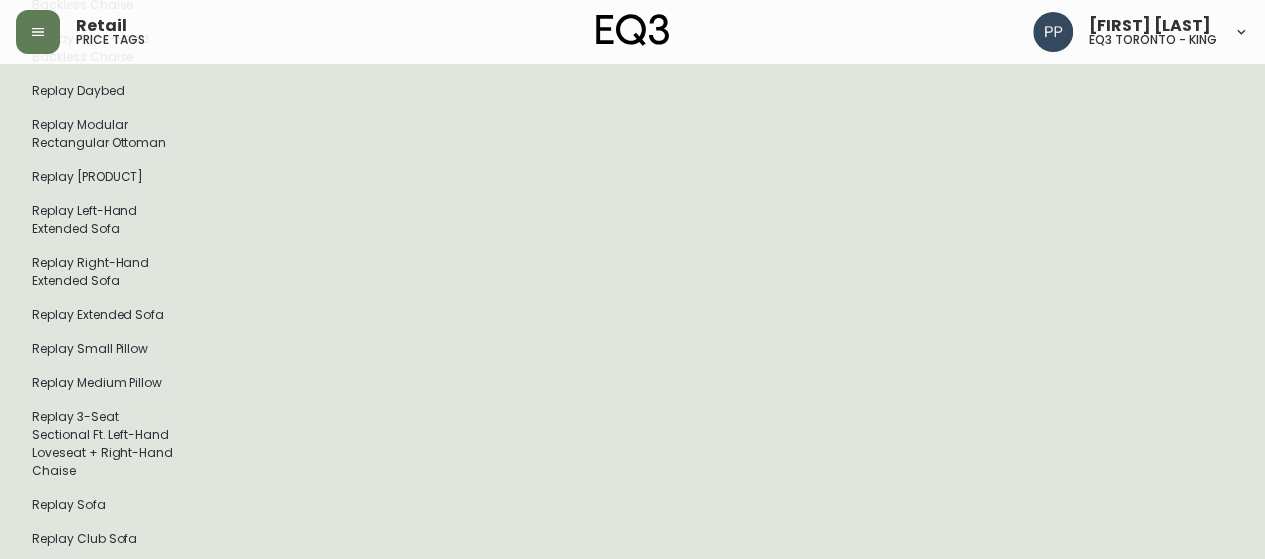 scroll, scrollTop: 800, scrollLeft: 0, axis: vertical 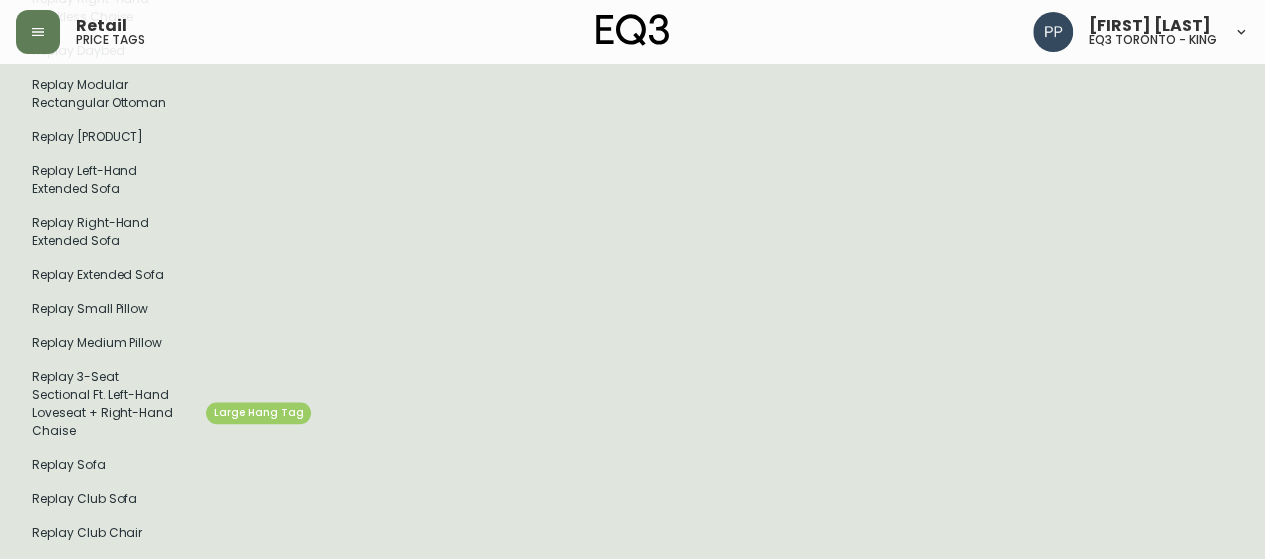 type on "REPLAY" 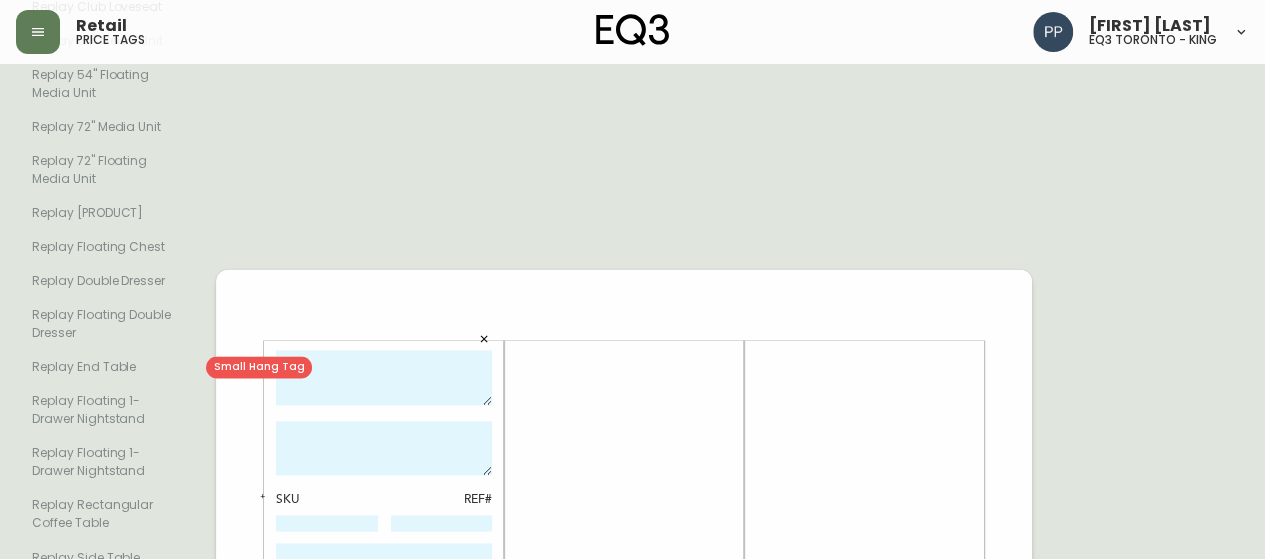 scroll, scrollTop: 1408, scrollLeft: 0, axis: vertical 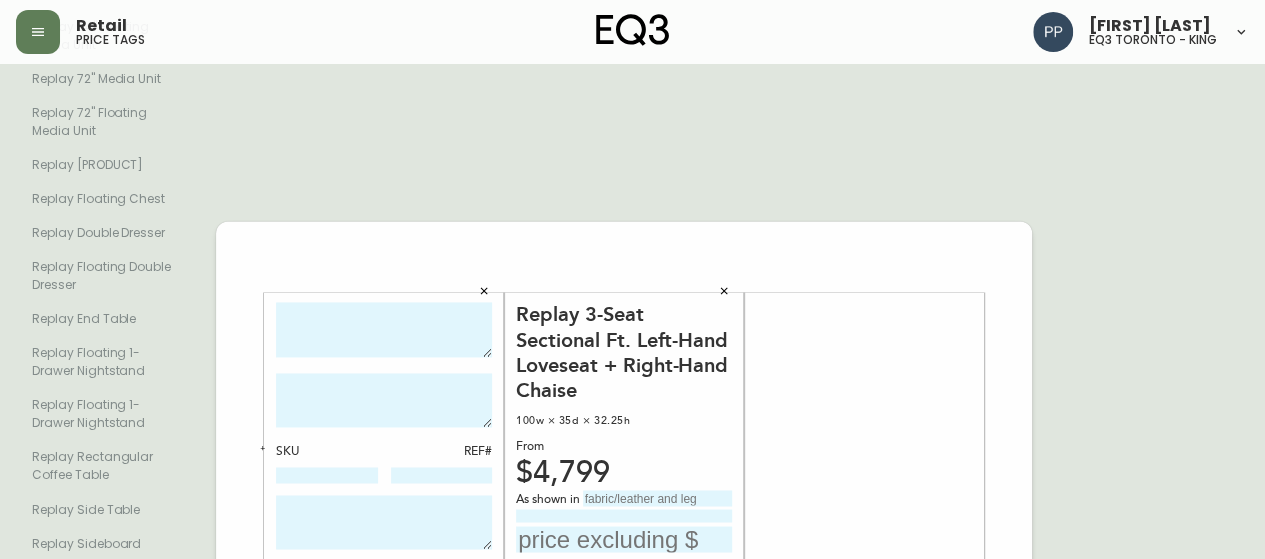 click at bounding box center [624, 539] 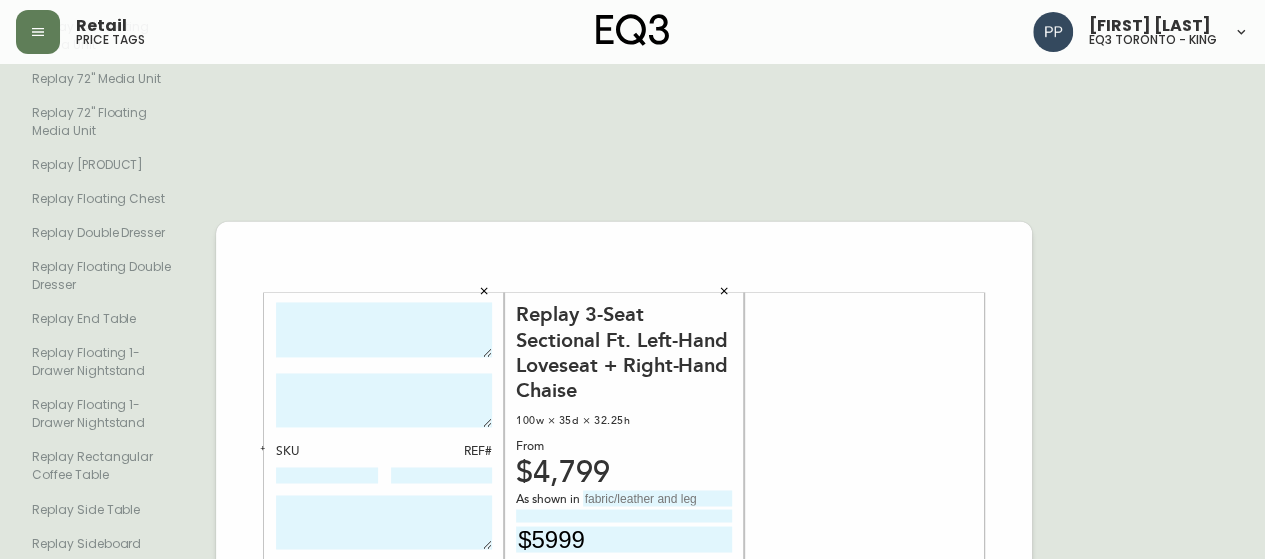 type on "$5999" 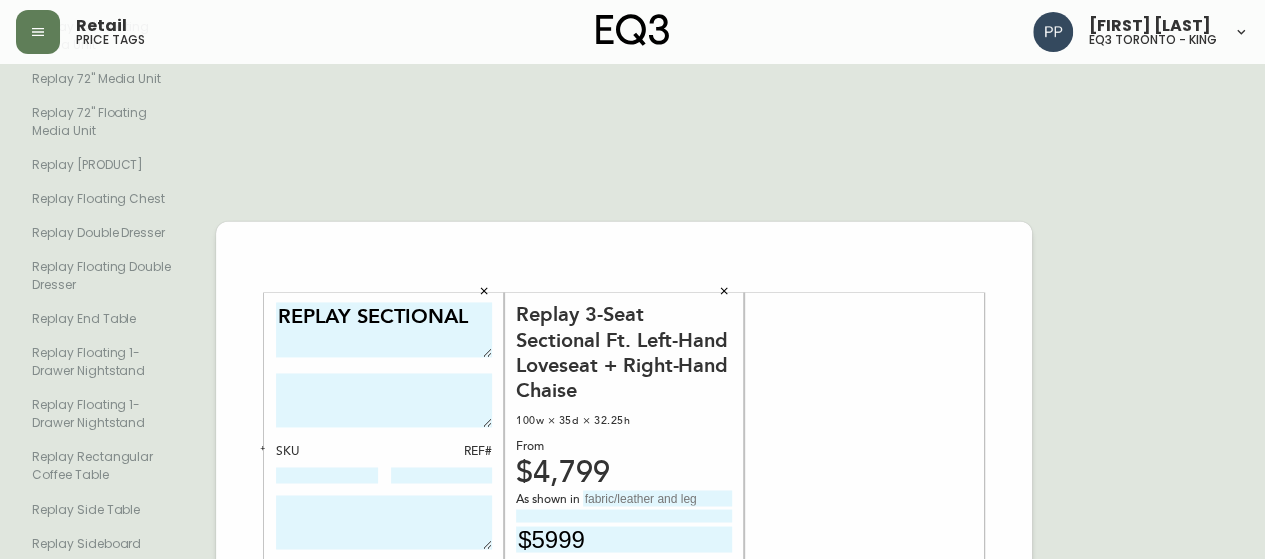 type on "REPLAY SECTIONAL" 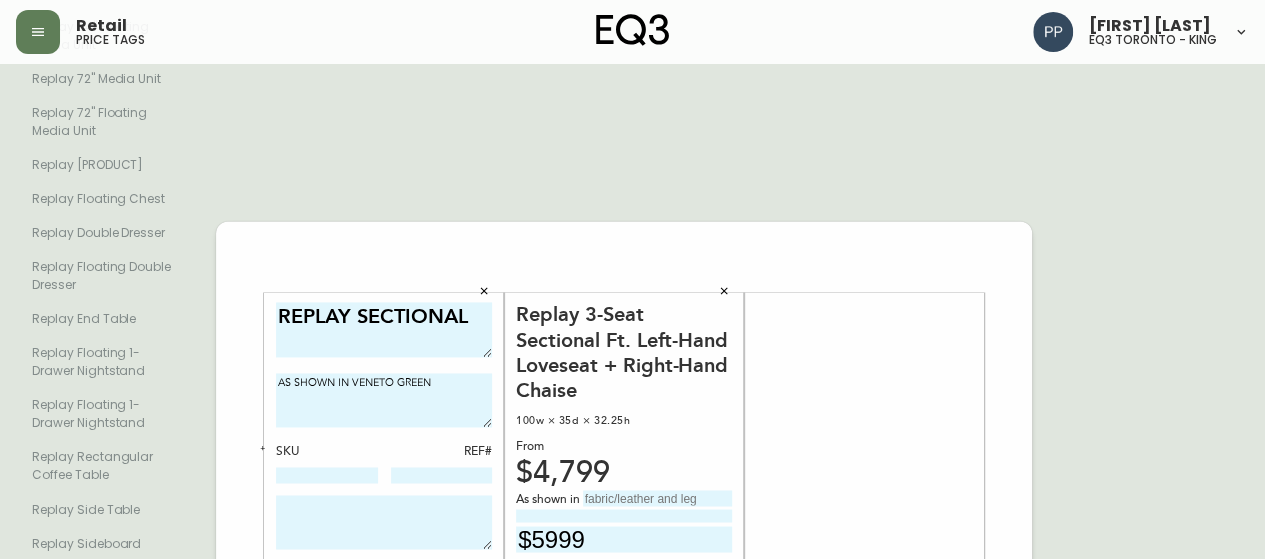 type on "AS SHOWN IN VENETO GREEN" 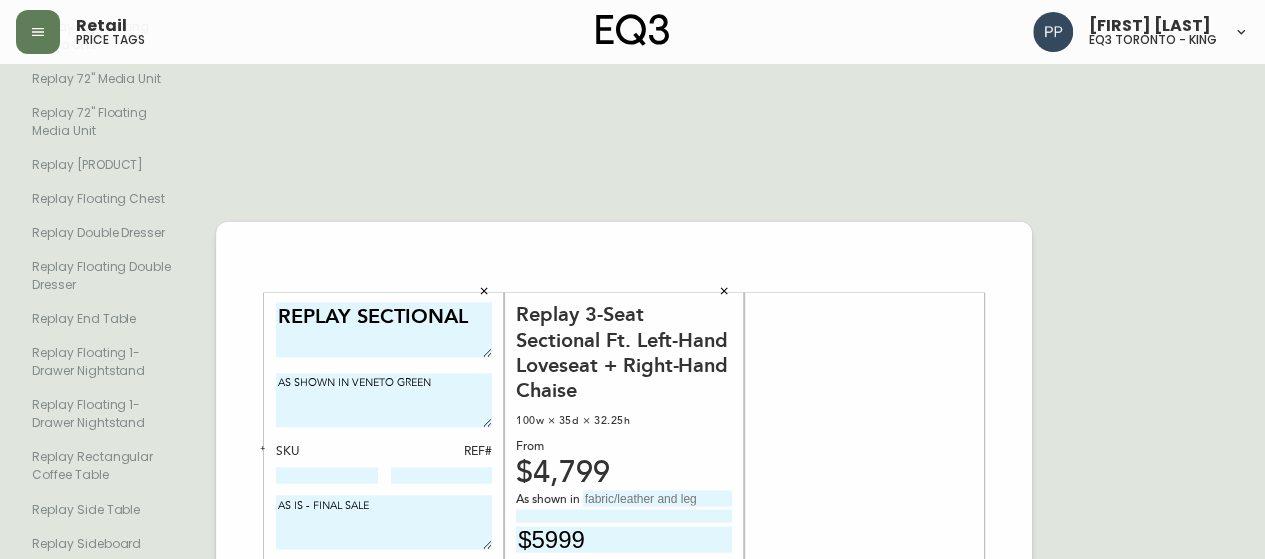 type on "AS IS - FINAL SALE" 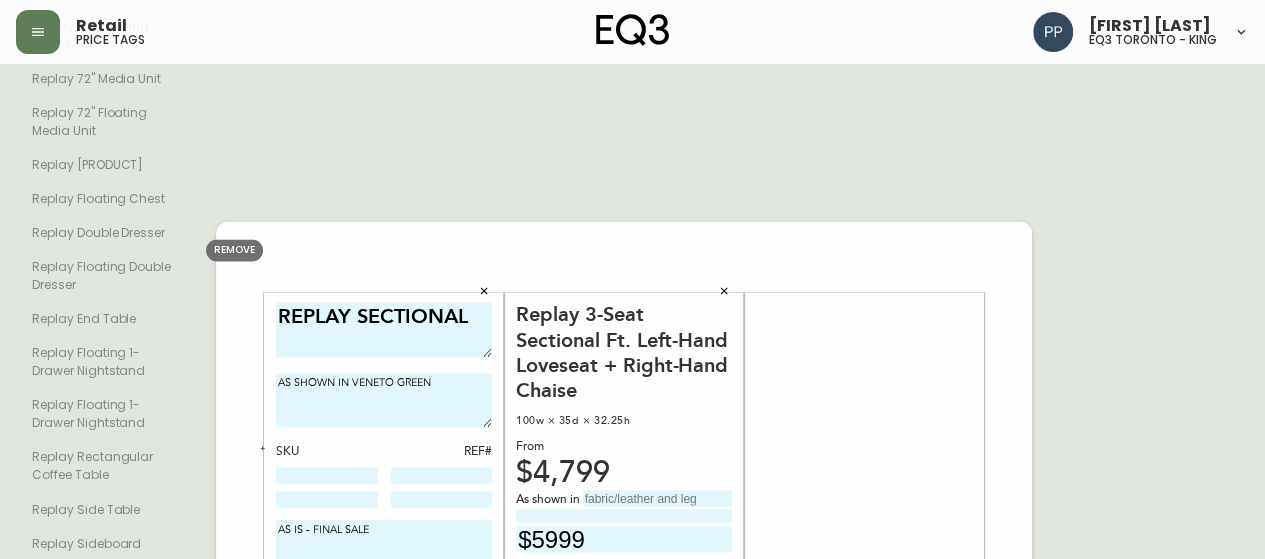 click at bounding box center (327, 475) 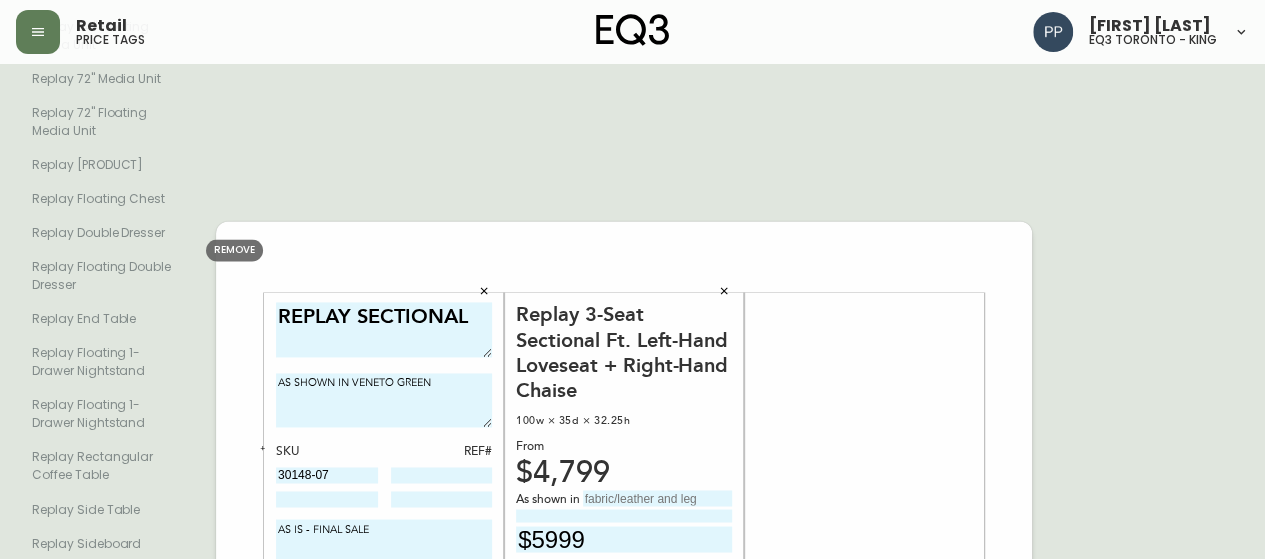 drag, startPoint x: 302, startPoint y: 246, endPoint x: 564, endPoint y: 229, distance: 262.55093 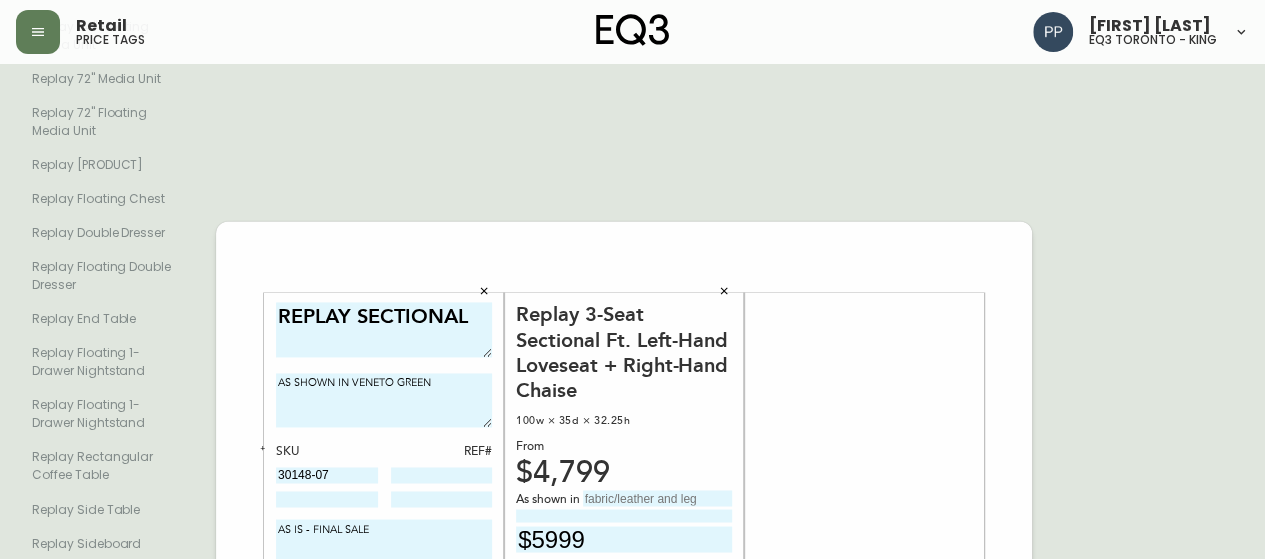 type on "30148-07" 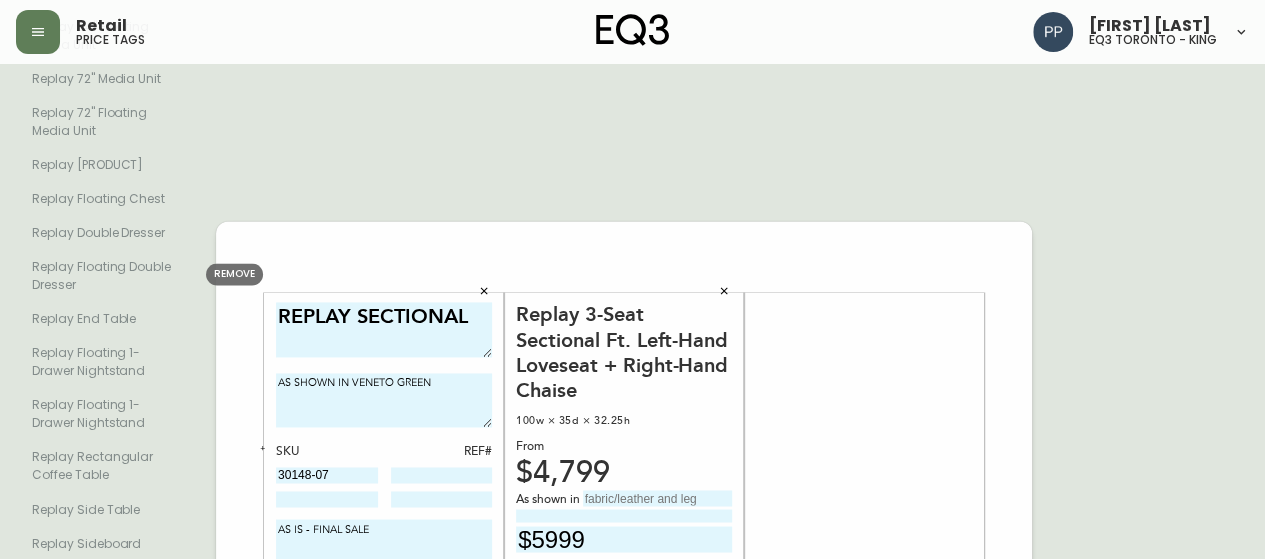 click at bounding box center (327, 499) 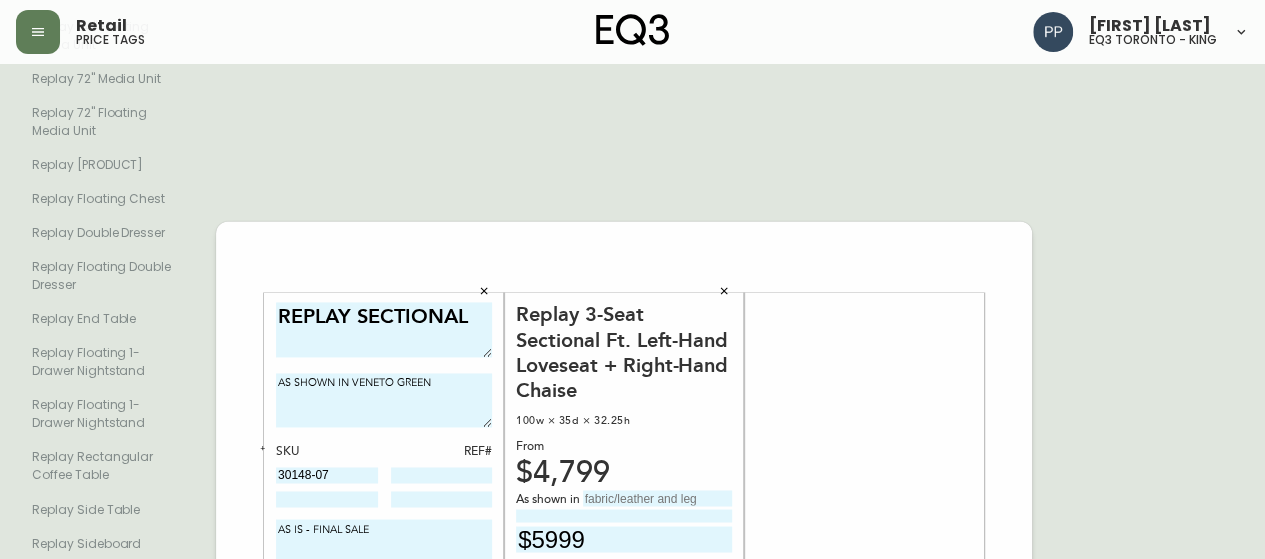 paste on "30148-15" 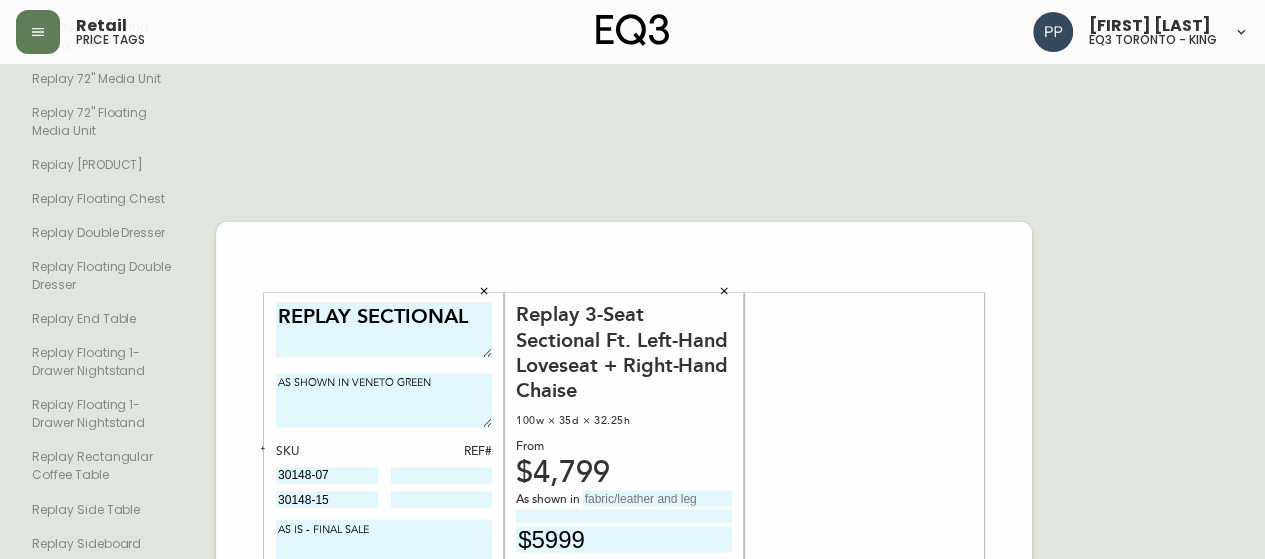 type on "30148-15" 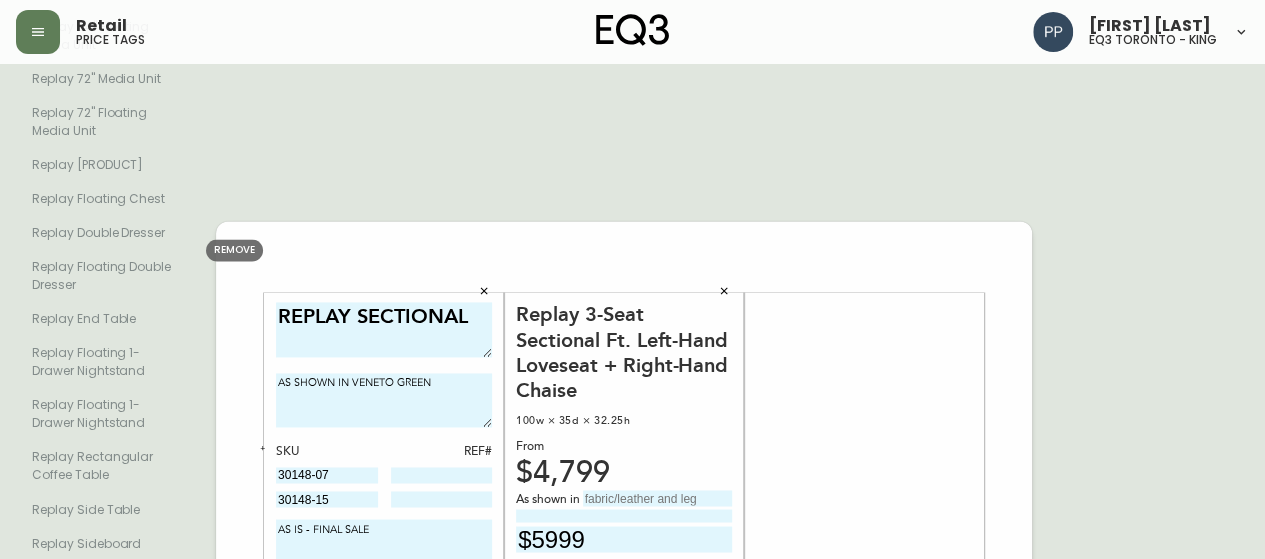 drag, startPoint x: 360, startPoint y: 253, endPoint x: 244, endPoint y: 248, distance: 116.10771 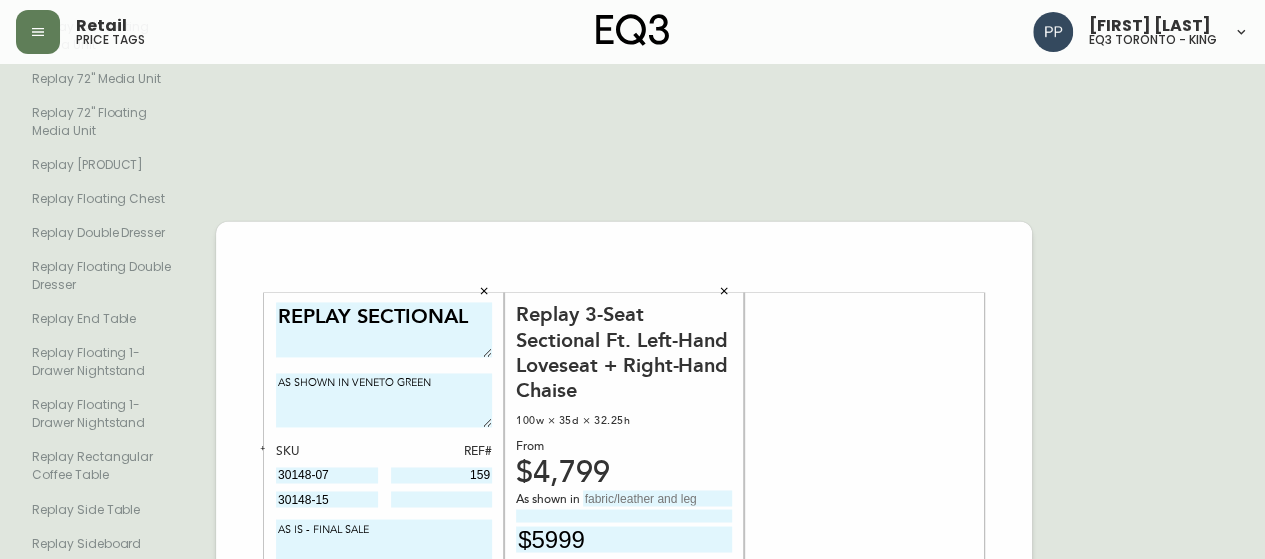 type on "159" 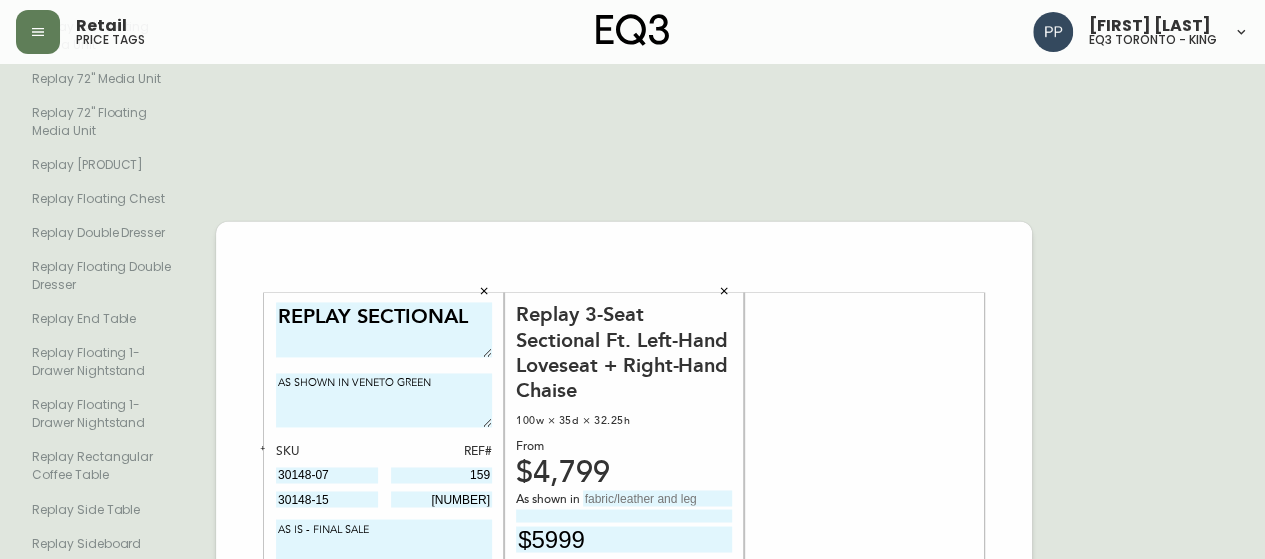 type on "[NUMBER]" 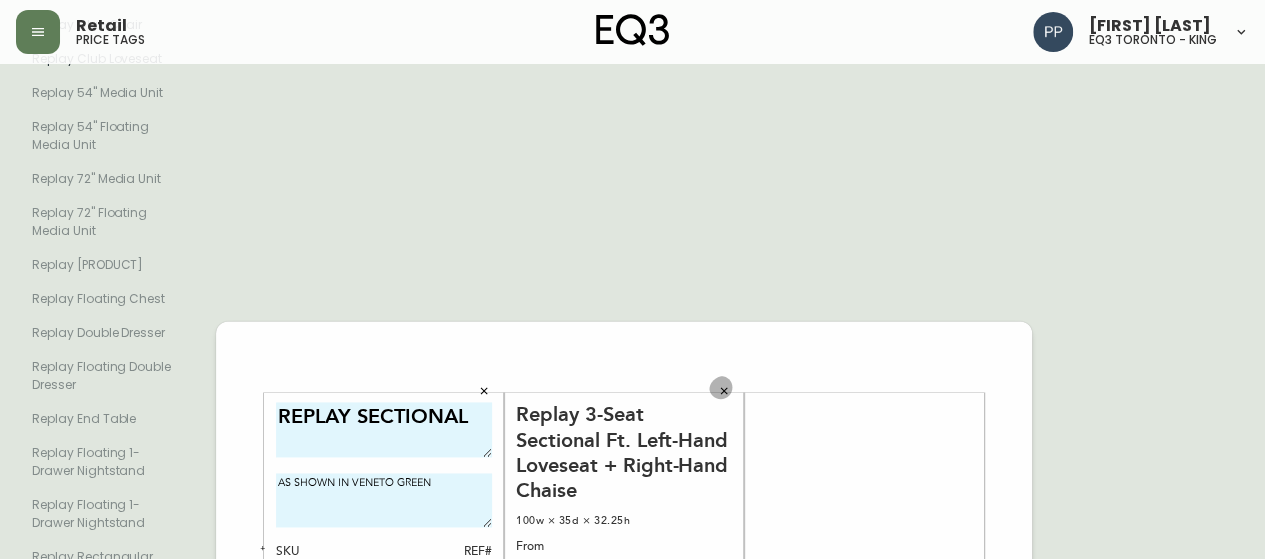 click 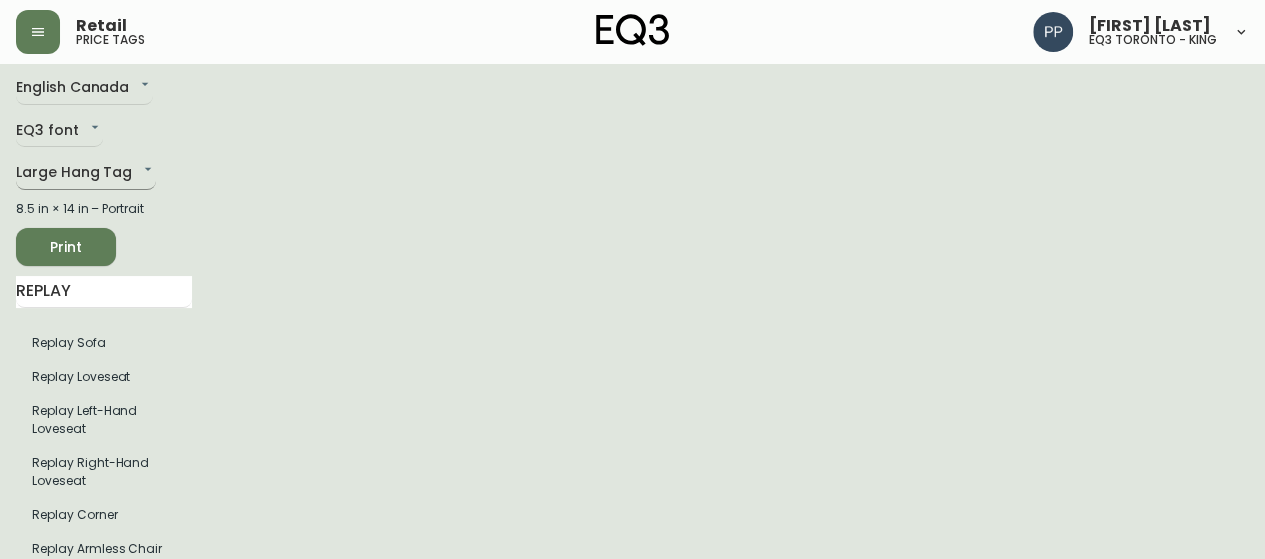 scroll, scrollTop: 0, scrollLeft: 0, axis: both 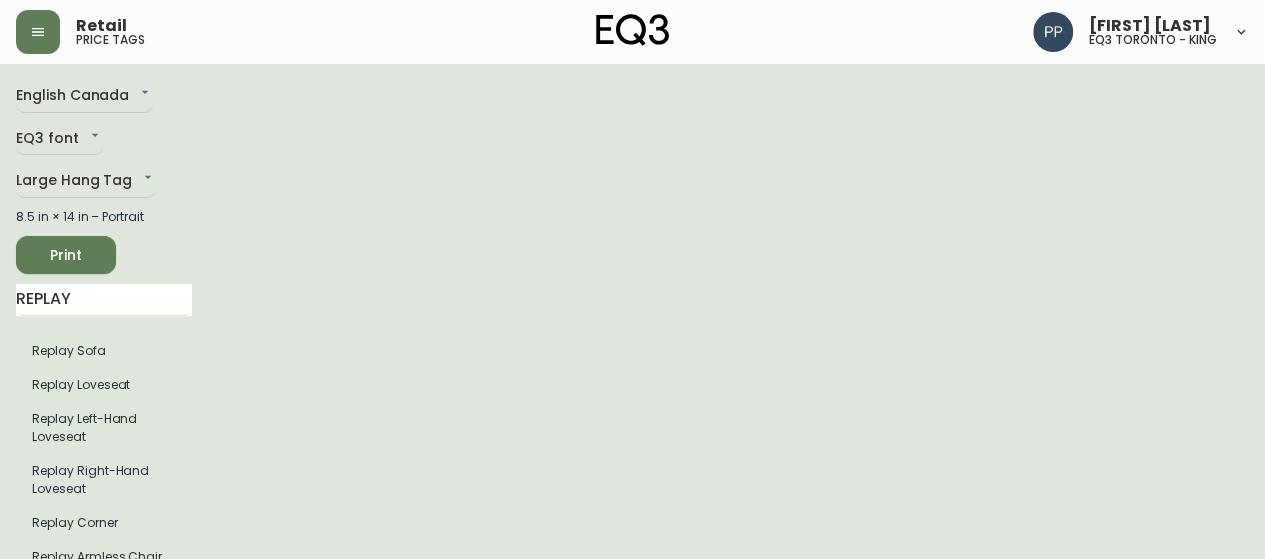 click on "Print" at bounding box center (66, 255) 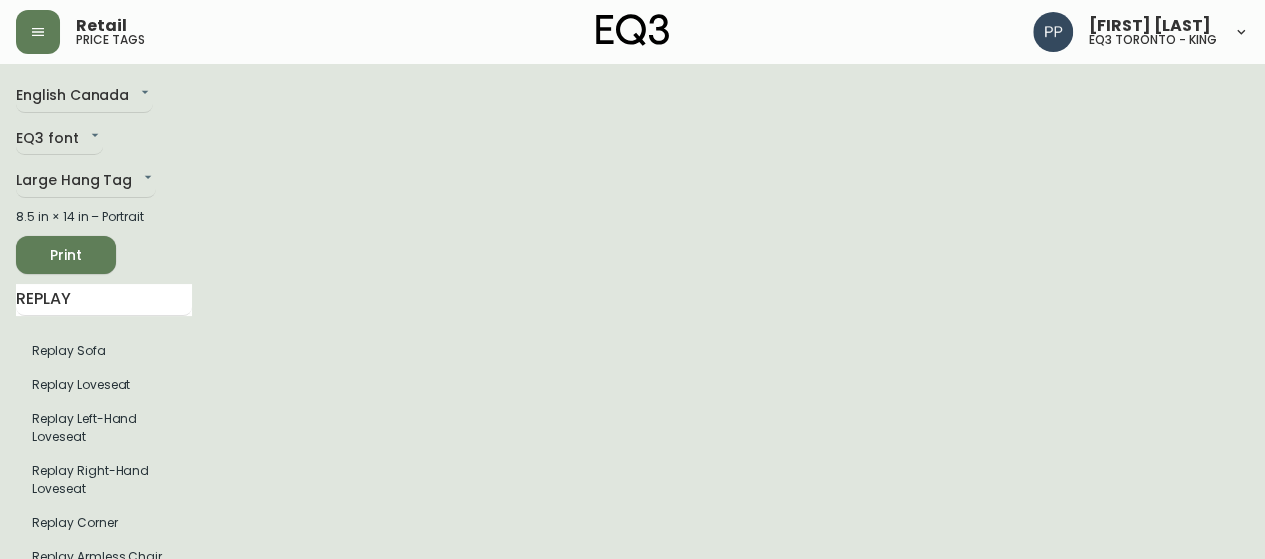 scroll, scrollTop: 0, scrollLeft: 0, axis: both 